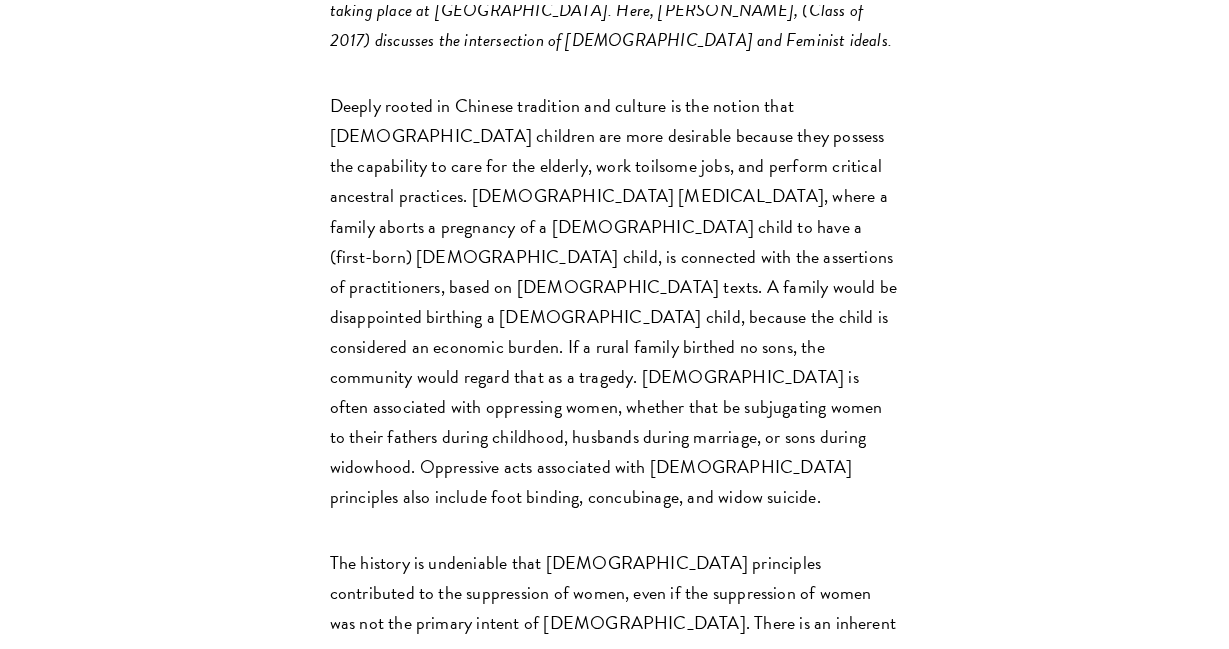 scroll, scrollTop: 1068, scrollLeft: 0, axis: vertical 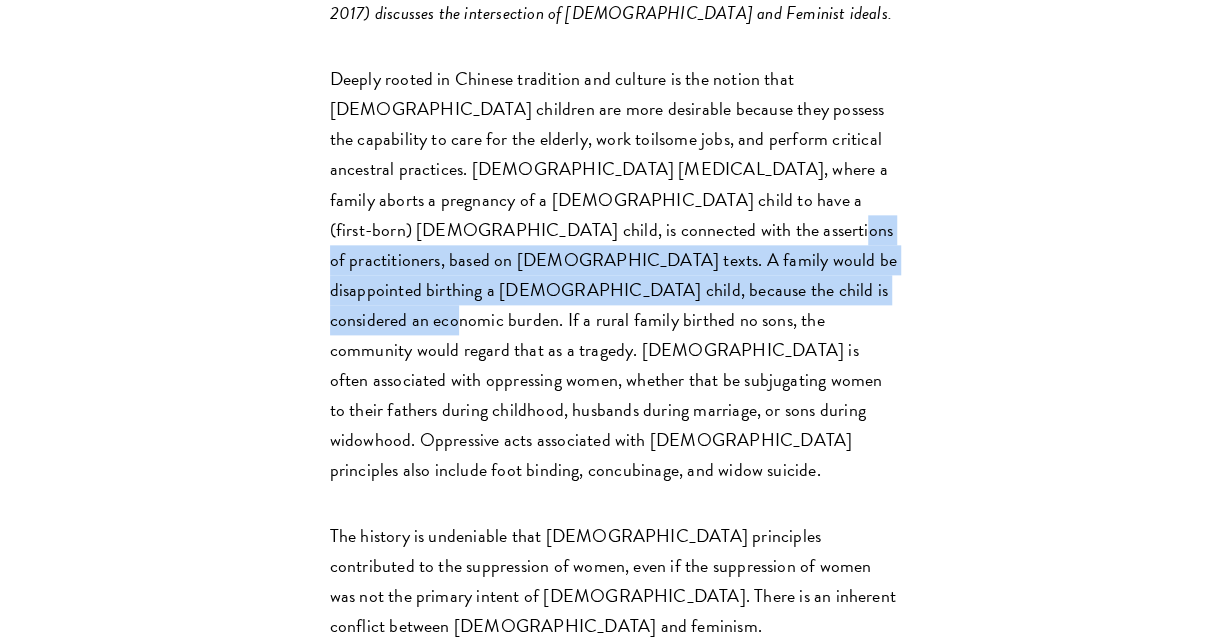 drag, startPoint x: 434, startPoint y: 150, endPoint x: 509, endPoint y: 219, distance: 101.91173 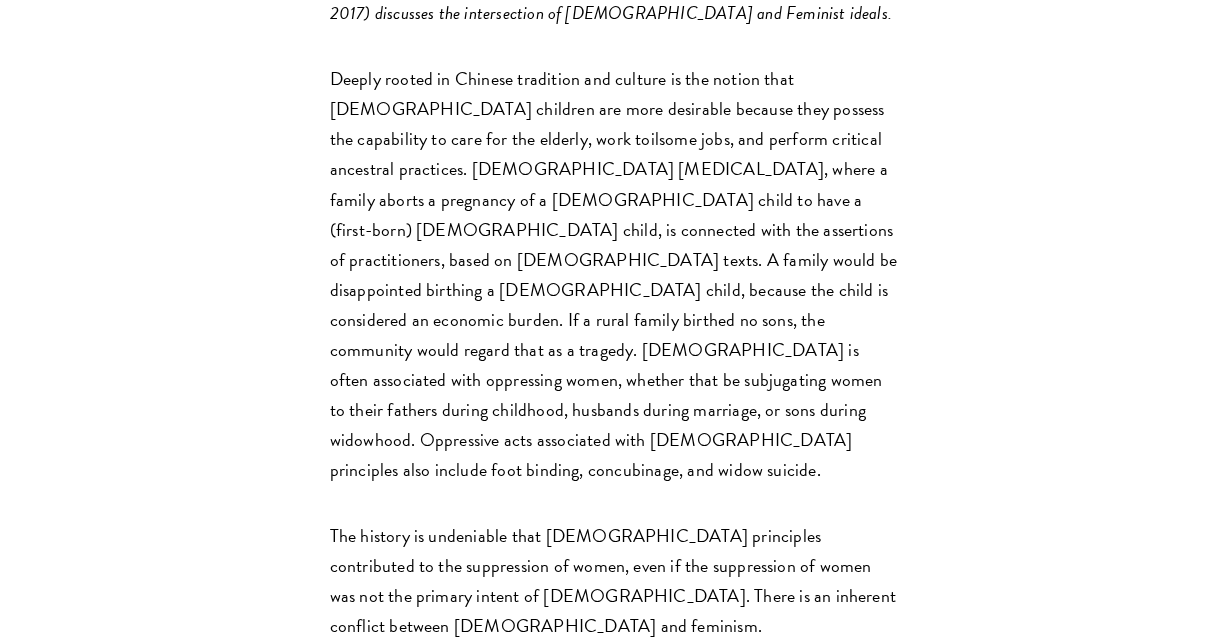 click on "Deeply rooted in Chinese tradition and culture is the notion that [DEMOGRAPHIC_DATA] children are more desirable because they possess the capability to care for the elderly, work toilsome jobs, and perform critical ancestral practices. [DEMOGRAPHIC_DATA] [MEDICAL_DATA], where a family aborts a pregnancy of a [DEMOGRAPHIC_DATA] child to have a (first-born) [DEMOGRAPHIC_DATA] child, is connected with the assertions of practitioners, based on [DEMOGRAPHIC_DATA] texts. A family would be disappointed birthing a [DEMOGRAPHIC_DATA] child, because the child is considered an economic burden. If a rural family birthed no sons, the community would regard that as a tragedy. [DEMOGRAPHIC_DATA] is often associated with oppressing women, whether that be subjugating women to their fathers during childhood, husbands during marriage, or sons during widowhood. Oppressive acts associated with [DEMOGRAPHIC_DATA] principles also include foot binding, concubinage, and widow suicide." at bounding box center [615, 274] 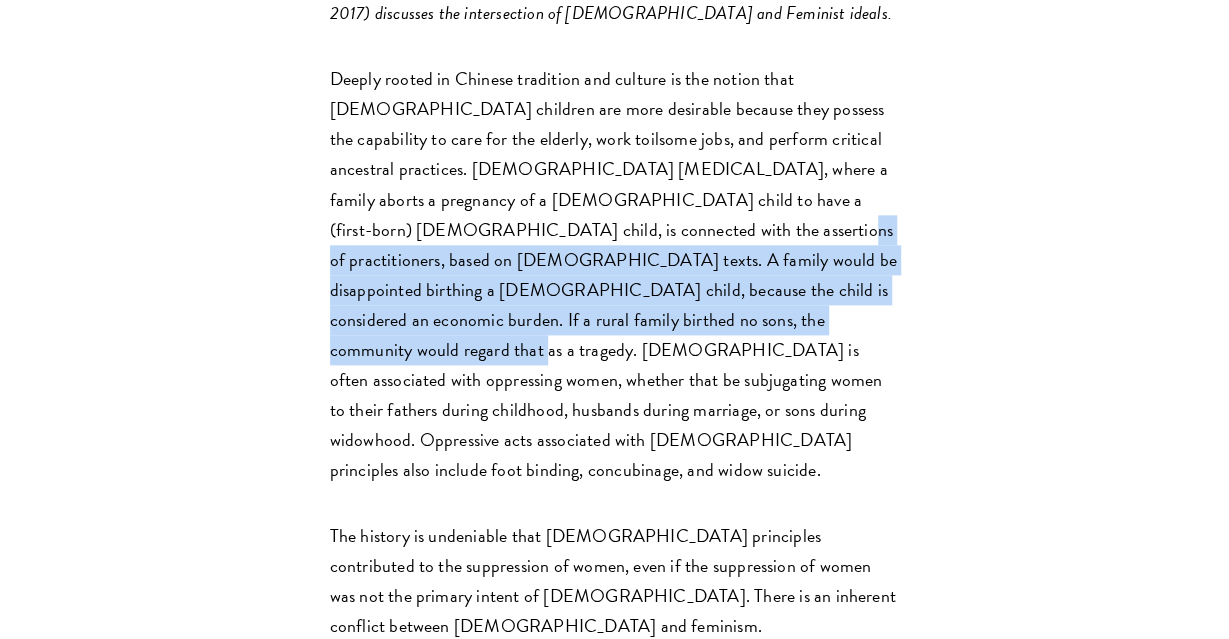 drag, startPoint x: 557, startPoint y: 245, endPoint x: 425, endPoint y: 163, distance: 155.39627 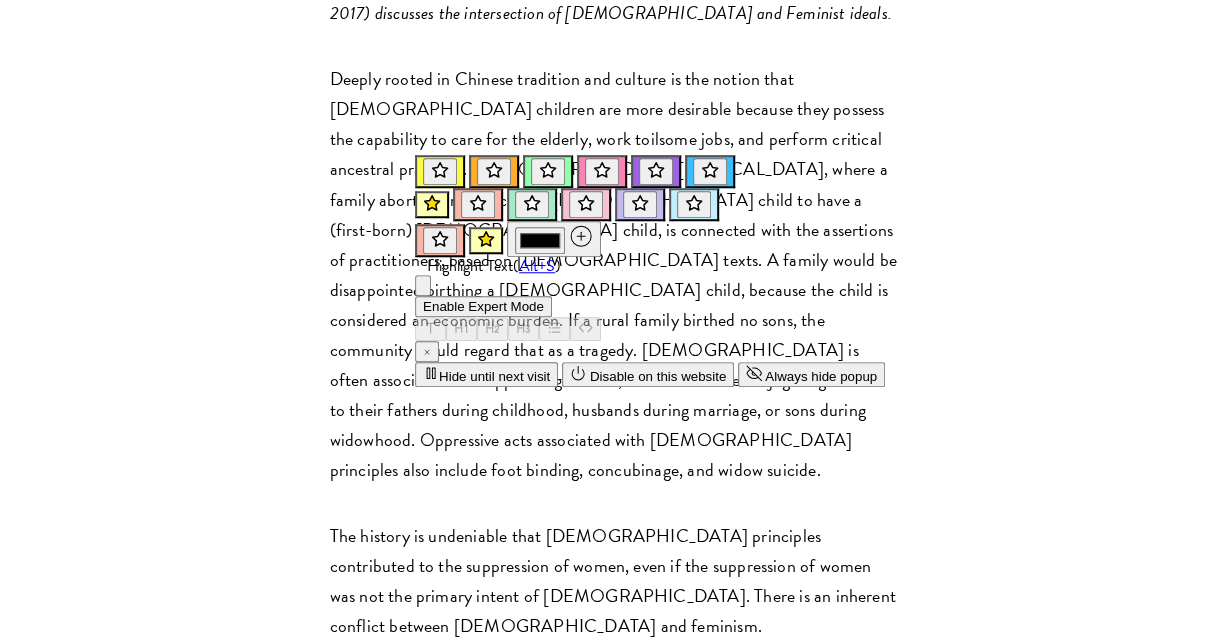 click on "Schwarzman Scholars worked together to create an academic journal, reflecting their ability to think critically about the [GEOGRAPHIC_DATA] and the implications of its rise. These collections of thoughts come together to form “[PERSON_NAME],” our Journal dedicated to the publication of the informative and analytical essays of our scholars. As the application deadline for the class of 2019 is approaching and the start of the [DATE]-[DATE] academic year is on its way, we are sharing pieces from the second issue of [PERSON_NAME] to give insight into the critical thinking and scholarship taking place at [GEOGRAPHIC_DATA]. Here, [PERSON_NAME], (Class of 2017) discusses the intersection of [DEMOGRAPHIC_DATA] and Feminist ideals.
By neglecting to define the role of women, [PERSON_NAME] ( Kongzi, [PERSON_NAME]
[PERSON_NAME] ([PERSON_NAME])  and  [PERSON_NAME] (陰陽) , is inherent to the culture and excludes [DEMOGRAPHIC_DATA] participation. This therefore instigates the conflict between [DEMOGRAPHIC_DATA] and feminism.  [PERSON_NAME]-[PERSON_NAME]" at bounding box center (614, 4148) 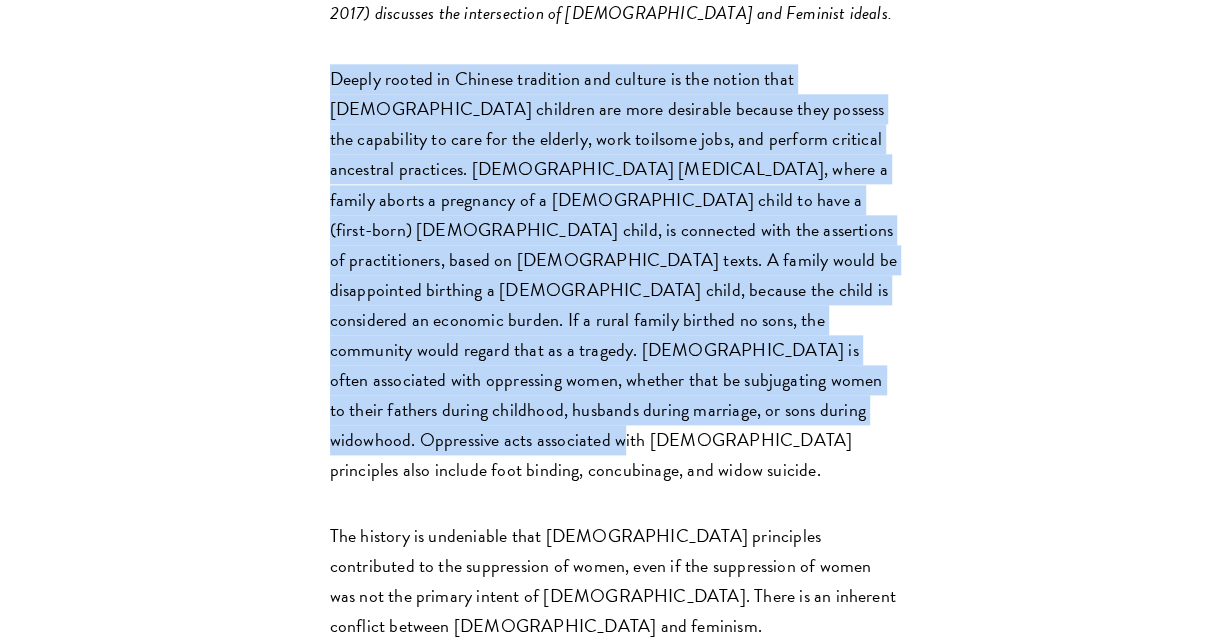 drag, startPoint x: 331, startPoint y: 6, endPoint x: 555, endPoint y: 334, distance: 397.19012 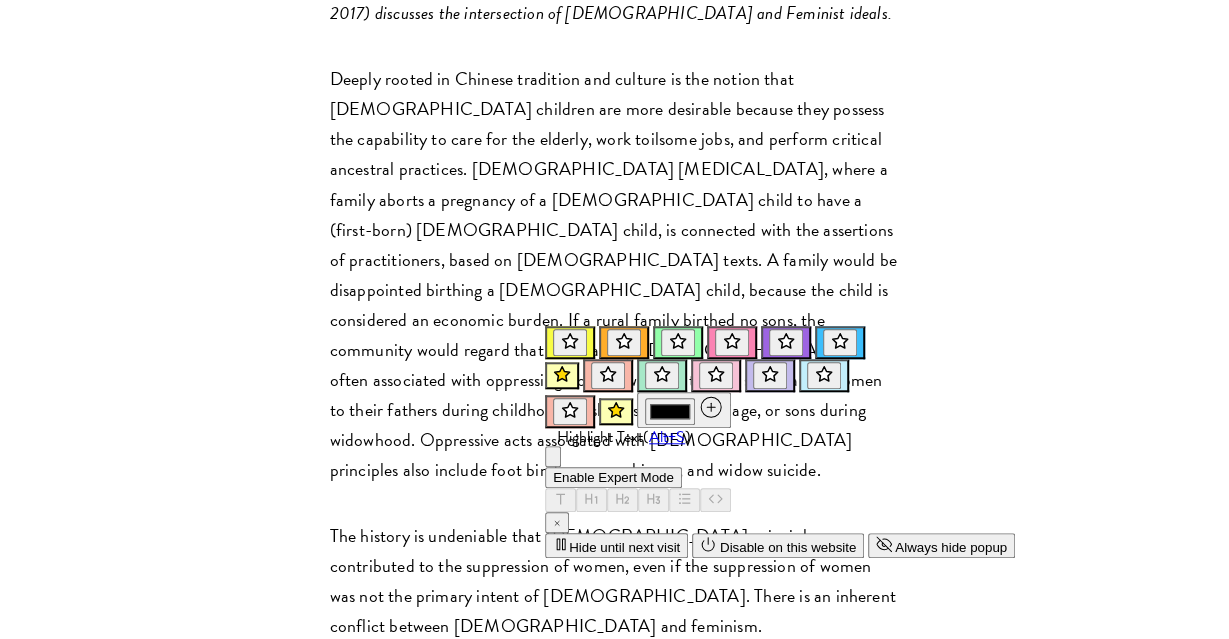 click on "Deeply rooted in Chinese tradition and culture is the notion that [DEMOGRAPHIC_DATA] children are more desirable because they possess the capability to care for the elderly, work toilsome jobs, and perform critical ancestral practices. [DEMOGRAPHIC_DATA] [MEDICAL_DATA], where a family aborts a pregnancy of a [DEMOGRAPHIC_DATA] child to have a (first-born) [DEMOGRAPHIC_DATA] child, is connected with the assertions of practitioners, based on [DEMOGRAPHIC_DATA] texts. A family would be disappointed birthing a [DEMOGRAPHIC_DATA] child, because the child is considered an economic burden. If a rural family birthed no sons, the community would regard that as a tragedy. [DEMOGRAPHIC_DATA] is often associated with oppressing women, whether that be subjugating women to their fathers during childhood, husbands during marriage, or sons during widowhood. Oppressive acts associated with [DEMOGRAPHIC_DATA] principles also include foot binding, concubinage, and widow suicide." at bounding box center [615, 274] 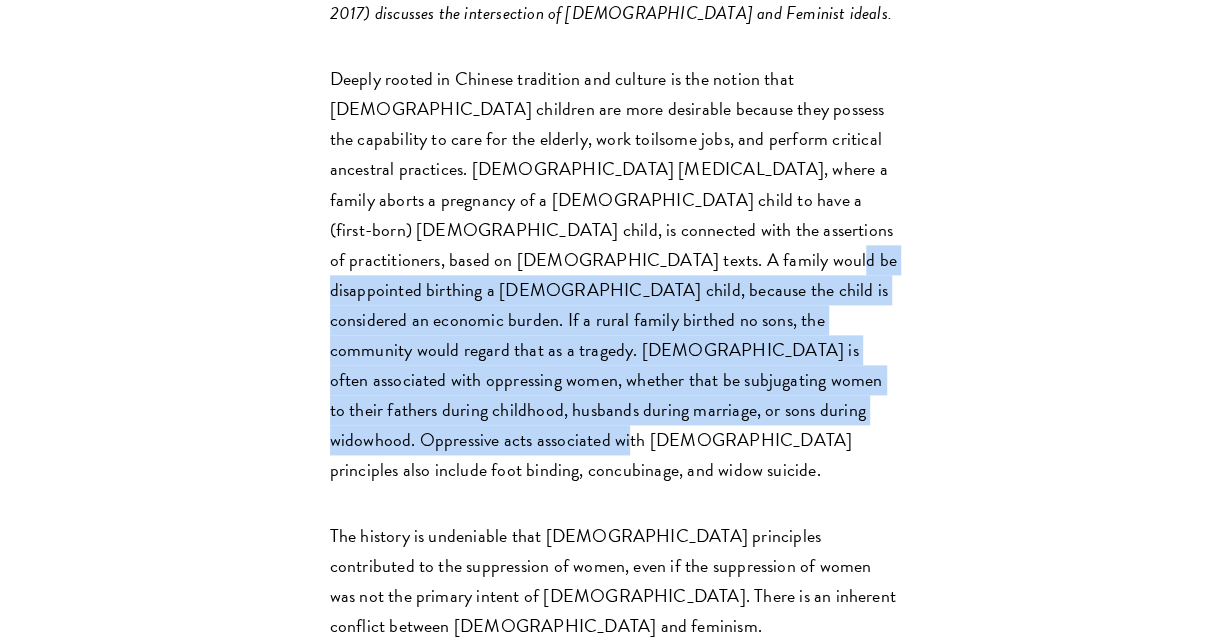 drag, startPoint x: 567, startPoint y: 338, endPoint x: 367, endPoint y: 170, distance: 261.19724 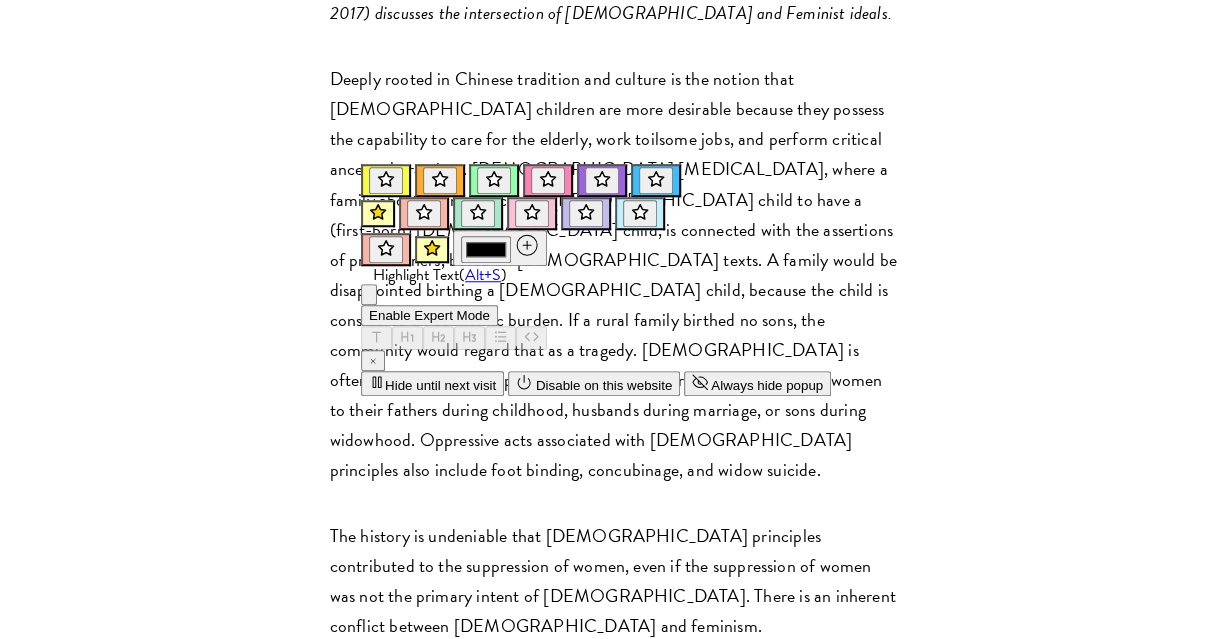 click on "Schwarzman Scholars worked together to create an academic journal, reflecting their ability to think critically about the [GEOGRAPHIC_DATA] and the implications of its rise. These collections of thoughts come together to form “[PERSON_NAME],” our Journal dedicated to the publication of the informative and analytical essays of our scholars. As the application deadline for the class of 2019 is approaching and the start of the [DATE]-[DATE] academic year is on its way, we are sharing pieces from the second issue of [PERSON_NAME] to give insight into the critical thinking and scholarship taking place at [GEOGRAPHIC_DATA]. Here, [PERSON_NAME], (Class of 2017) discusses the intersection of [DEMOGRAPHIC_DATA] and Feminist ideals.
By neglecting to define the role of women, [PERSON_NAME] ( Kongzi, [PERSON_NAME]
[PERSON_NAME] ([PERSON_NAME])  and  [PERSON_NAME] (陰陽) , is inherent to the culture and excludes [DEMOGRAPHIC_DATA] participation. This therefore instigates the conflict between [DEMOGRAPHIC_DATA] and feminism.  [PERSON_NAME]-[PERSON_NAME]" at bounding box center (614, 4148) 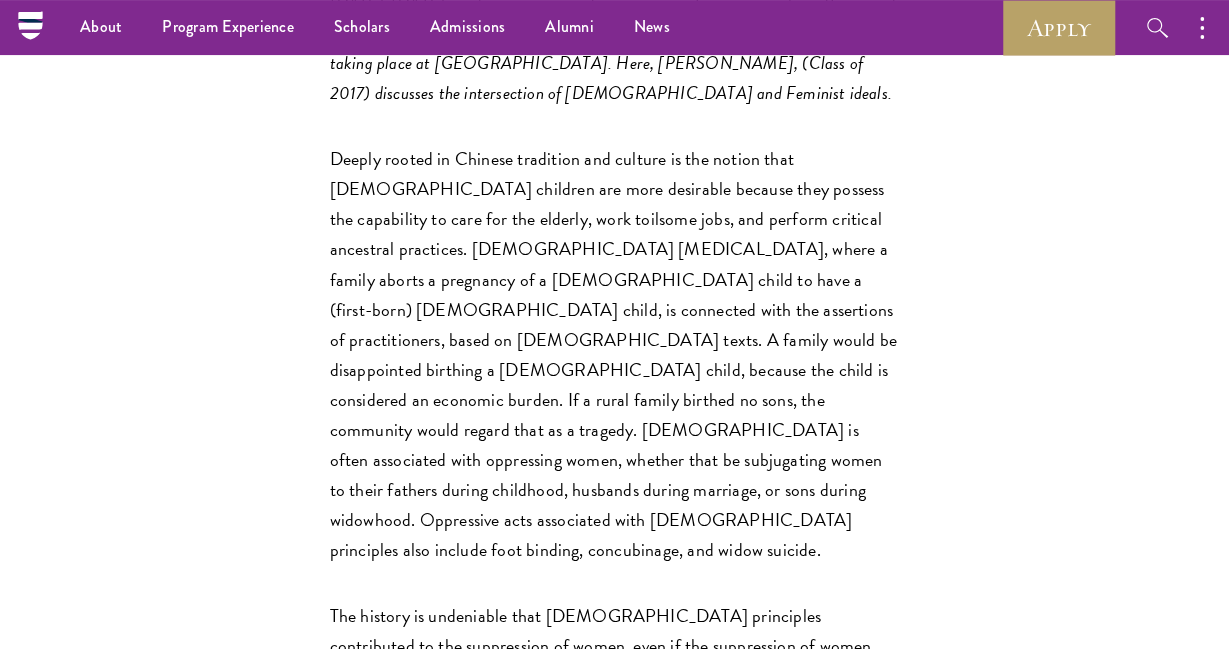 scroll, scrollTop: 988, scrollLeft: 0, axis: vertical 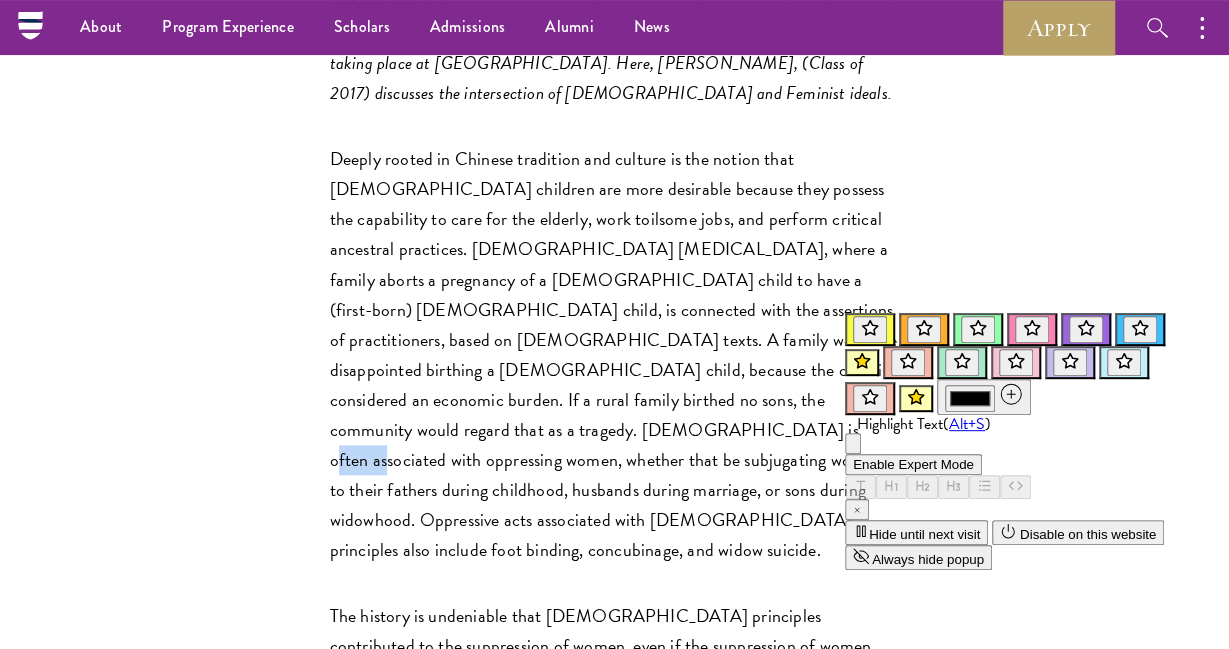 click on "Schwarzman Scholars worked together to create an academic journal, reflecting their ability to think critically about the [GEOGRAPHIC_DATA] and the implications of its rise. These collections of thoughts come together to form “[PERSON_NAME],” our Journal dedicated to the publication of the informative and analytical essays of our scholars. As the application deadline for the class of 2019 is approaching and the start of the [DATE]-[DATE] academic year is on its way, we are sharing pieces from the second issue of [PERSON_NAME] to give insight into the critical thinking and scholarship taking place at [GEOGRAPHIC_DATA]. Here, [PERSON_NAME], (Class of 2017) discusses the intersection of [DEMOGRAPHIC_DATA] and Feminist ideals.
By neglecting to define the role of women, [PERSON_NAME] ( Kongzi, [PERSON_NAME]
[PERSON_NAME] ([PERSON_NAME])  and  [PERSON_NAME] (陰陽) , is inherent to the culture and excludes [DEMOGRAPHIC_DATA] participation. This therefore instigates the conflict between [DEMOGRAPHIC_DATA] and feminism.  [PERSON_NAME]-[PERSON_NAME]" at bounding box center [614, 4228] 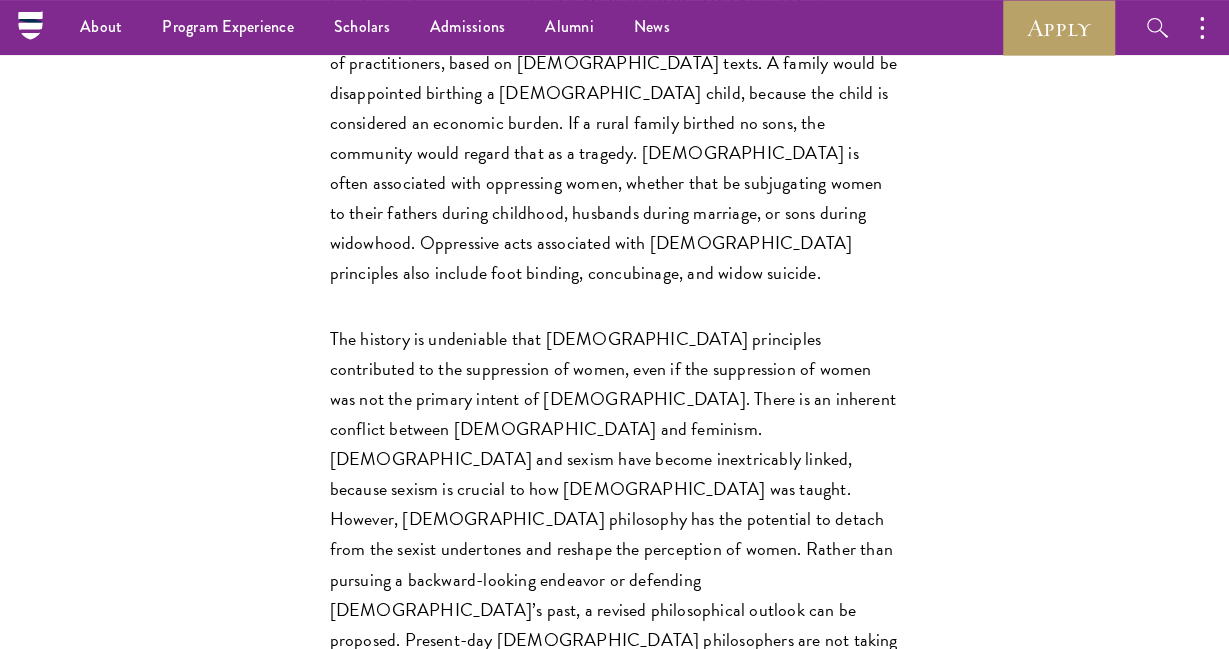 scroll, scrollTop: 1240, scrollLeft: 0, axis: vertical 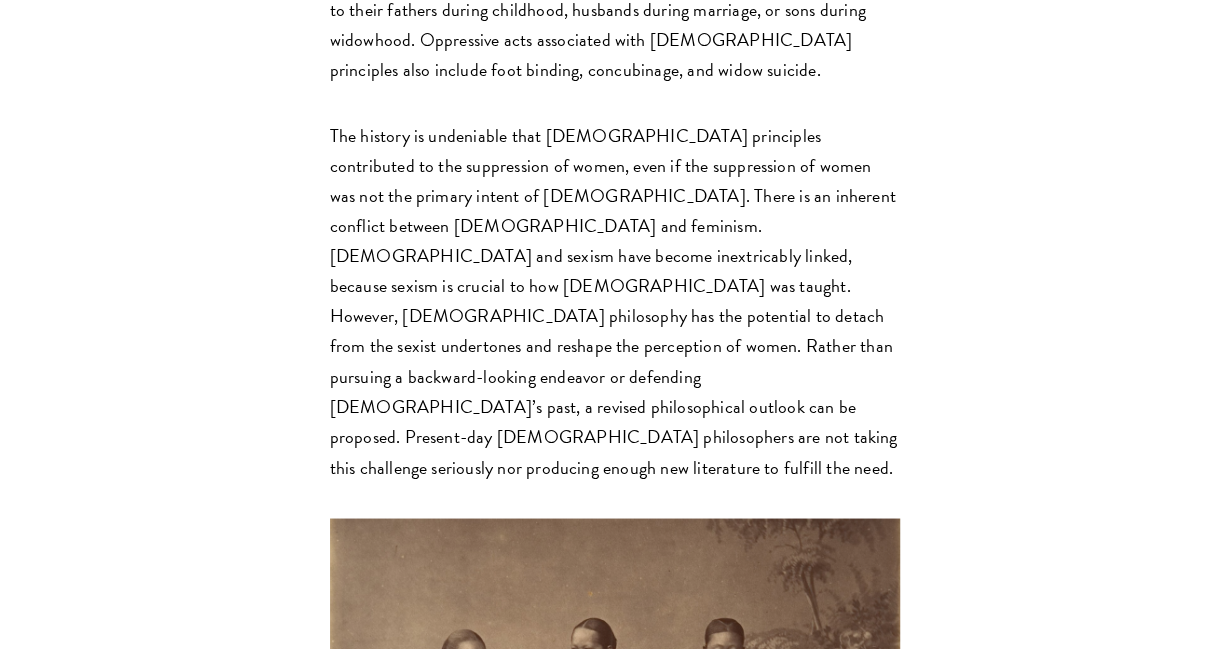 click on "Schwarzman Scholars worked together to create an academic journal, reflecting their ability to think critically about the [GEOGRAPHIC_DATA] and the implications of its rise. These collections of thoughts come together to form “[PERSON_NAME],” our Journal dedicated to the publication of the informative and analytical essays of our scholars. As the application deadline for the class of 2019 is approaching and the start of the [DATE]-[DATE] academic year is on its way, we are sharing pieces from the second issue of [PERSON_NAME] to give insight into the critical thinking and scholarship taking place at [GEOGRAPHIC_DATA]. Here, [PERSON_NAME], (Class of 2017) discusses the intersection of [DEMOGRAPHIC_DATA] and Feminist ideals.
By neglecting to define the role of women, [PERSON_NAME] ( Kongzi, [PERSON_NAME]
[PERSON_NAME] ([PERSON_NAME])  and  [PERSON_NAME] (陰陽) , is inherent to the culture and excludes [DEMOGRAPHIC_DATA] participation. This therefore instigates the conflict between [DEMOGRAPHIC_DATA] and feminism.  [PERSON_NAME]-[PERSON_NAME]" at bounding box center (614, 3748) 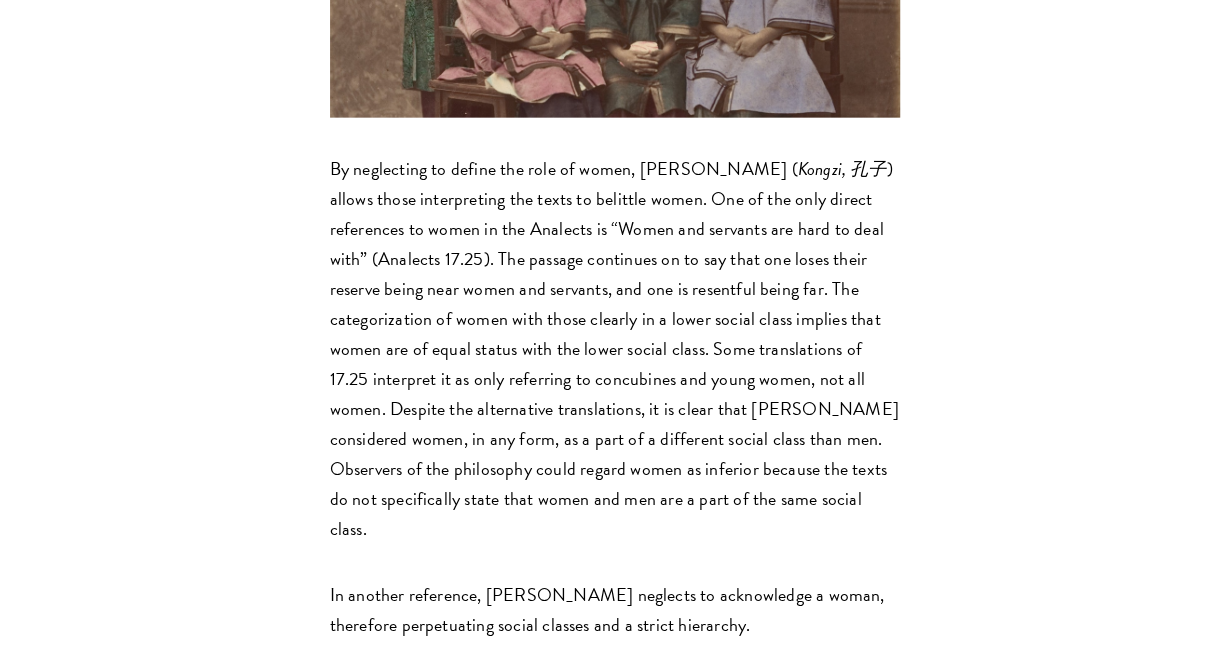 scroll, scrollTop: 2272, scrollLeft: 0, axis: vertical 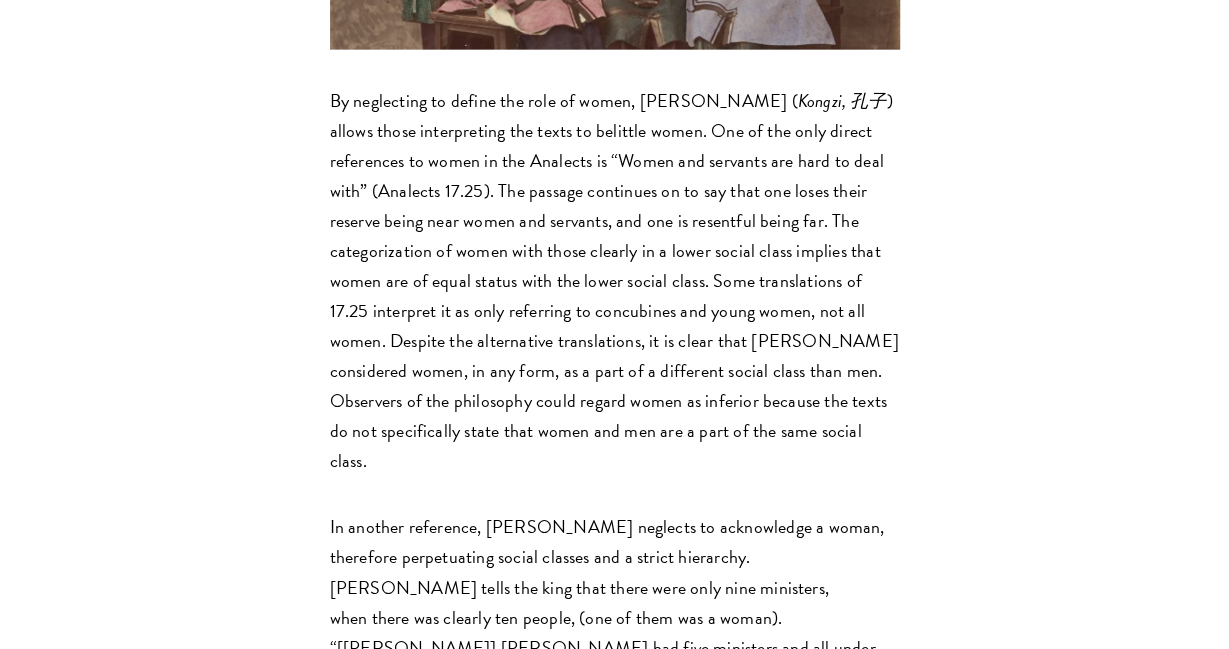 click on "By neglecting to define the role of women, [PERSON_NAME] ( [PERSON_NAME], [PERSON_NAME] ) allows those interpreting the texts to belittle women. One of the only direct references to women in the Analects is “Women and servants are hard to deal with” (Analects 17.25). The passage continues on to say that one loses their reserve being near women and servants, and one is resentful being far. The categorization of women with those clearly in a lower social class implies that women are of equal status with the lower social class. Some translations of 17.25 interpret it as only referring to concubines and young women, not all women. Despite the alternative translations, it is clear that [PERSON_NAME] considered women, in any form, as a part of a different social class than men. Observers of the philosophy could regard women as inferior because the texts do not specifically state that women and men are a part of the same social class." at bounding box center (615, 281) 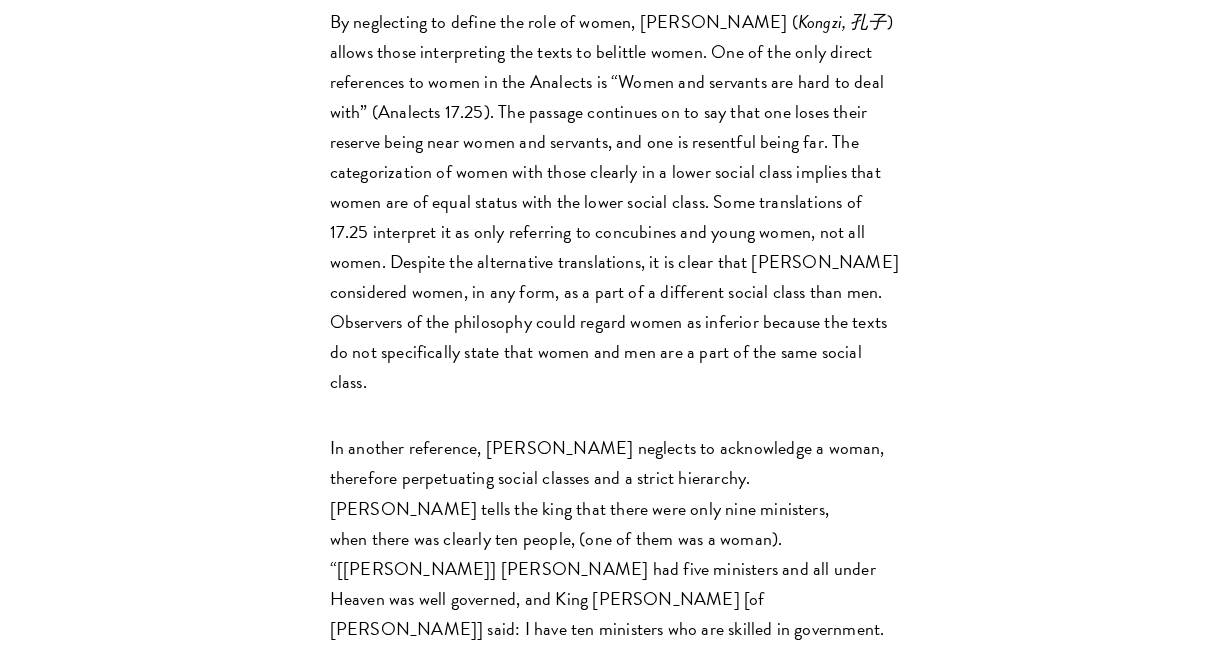 scroll, scrollTop: 2421, scrollLeft: 0, axis: vertical 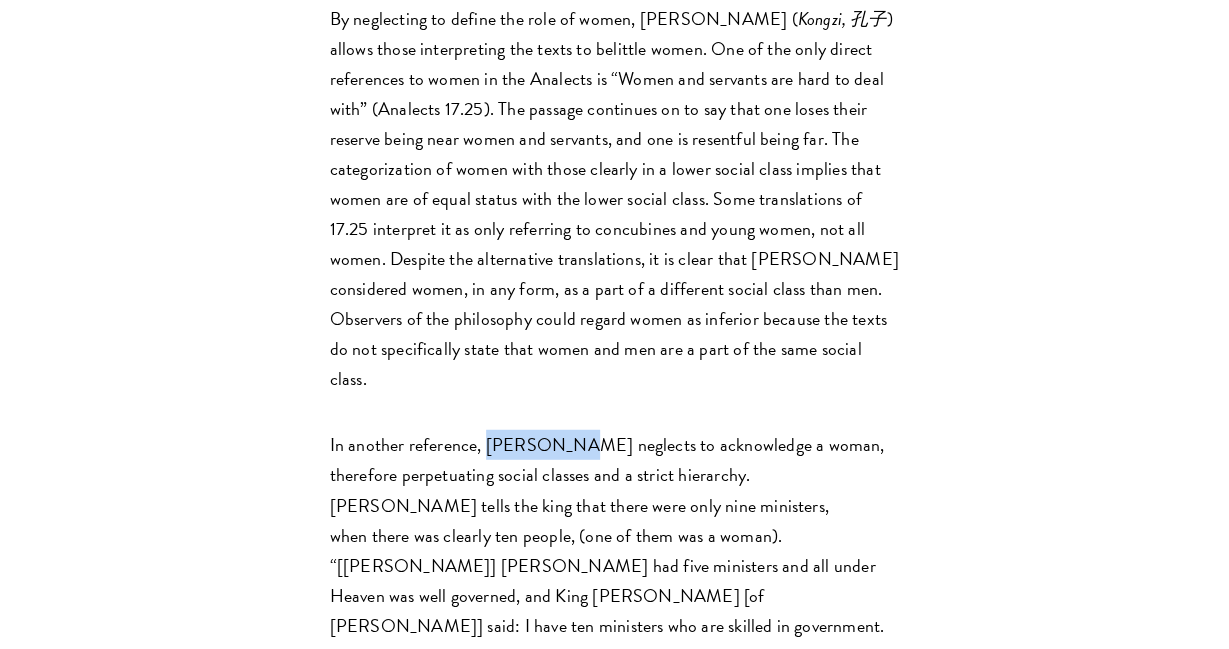 click on "Schwarzman Scholars worked together to create an academic journal, reflecting their ability to think critically about the [GEOGRAPHIC_DATA] and the implications of its rise. These collections of thoughts come together to form “[PERSON_NAME],” our Journal dedicated to the publication of the informative and analytical essays of our scholars. As the application deadline for the class of 2019 is approaching and the start of the [DATE]-[DATE] academic year is on its way, we are sharing pieces from the second issue of [PERSON_NAME] to give insight into the critical thinking and scholarship taking place at [GEOGRAPHIC_DATA]. Here, [PERSON_NAME], (Class of 2017) discusses the intersection of [DEMOGRAPHIC_DATA] and Feminist ideals.
By neglecting to define the role of women, [PERSON_NAME] ( Kongzi, [PERSON_NAME]
[PERSON_NAME] ([PERSON_NAME])  and  [PERSON_NAME] (陰陽) , is inherent to the culture and excludes [DEMOGRAPHIC_DATA] participation. This therefore instigates the conflict between [DEMOGRAPHIC_DATA] and feminism.  [PERSON_NAME]-[PERSON_NAME] ." at bounding box center (615, 2795) 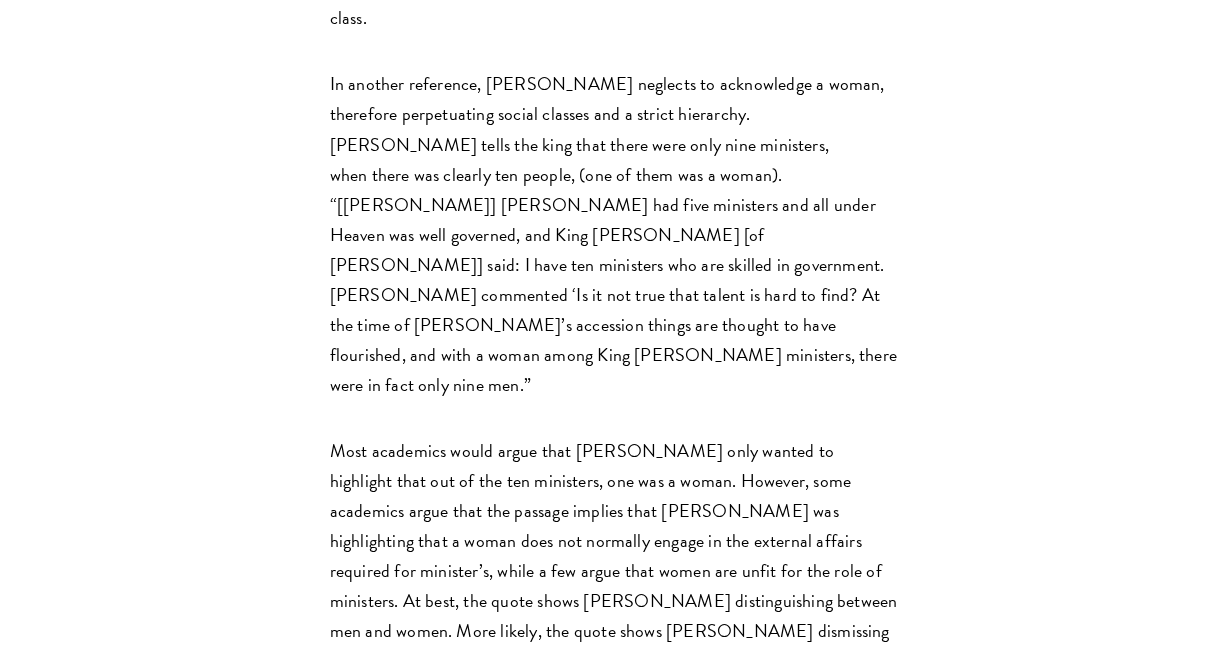 scroll, scrollTop: 2784, scrollLeft: 0, axis: vertical 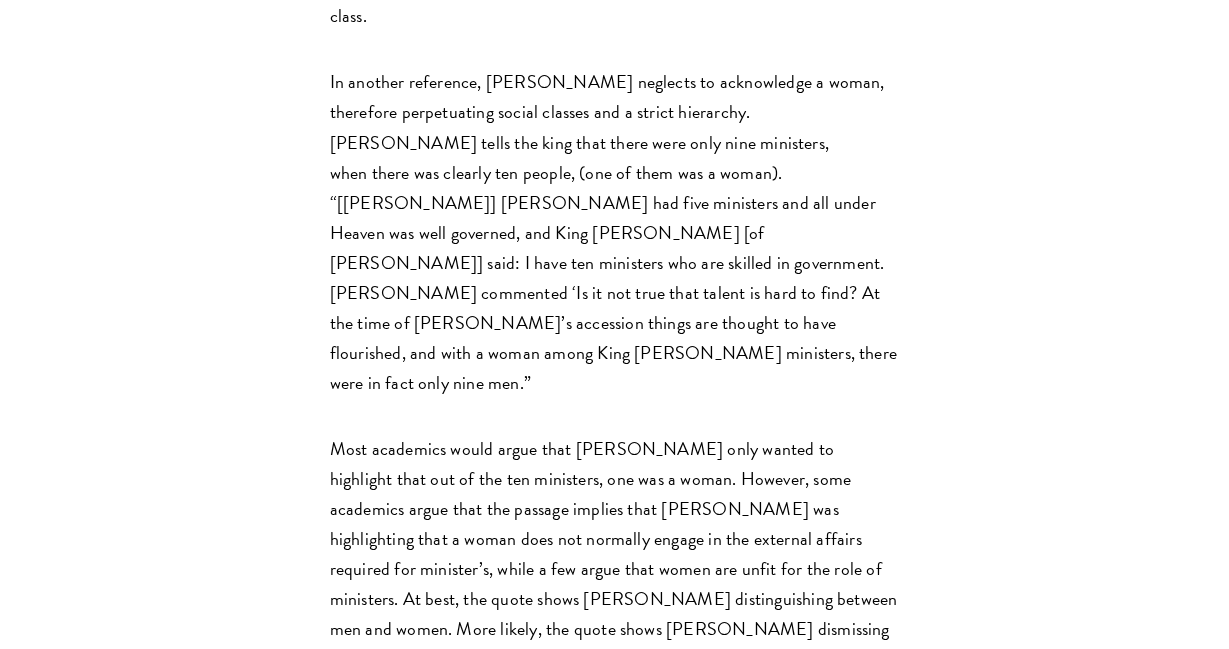 click on "Most academics would argue that [PERSON_NAME] only wanted to highlight that out of the ten ministers, one was a woman. However, some academics argue that the passage implies that [PERSON_NAME] was highlighting that a woman does not normally engage in the external affairs required for minister’s, while a few argue that women are unfit for the role of ministers. At best, the quote shows [PERSON_NAME] distinguishing between men and women. More likely, the quote shows [PERSON_NAME] dismissing the power and intellect of a woman minister. The sparse references to women in the Analects do not make a compelling argument for the equality of women. The lack of definitive positive messaging in the Analects created space for subsequent philosophers to freely interpret the role of women, oftentimes in an unfavorable way. Certain terminology, like  junzi ([PERSON_NAME])  and  yin-yang (陰陽) , is inherent to the culture and excludes [DEMOGRAPHIC_DATA] participation. This therefore instigates the conflict between [DEMOGRAPHIC_DATA] and feminism.  [GEOGRAPHIC_DATA]" at bounding box center [615, 779] 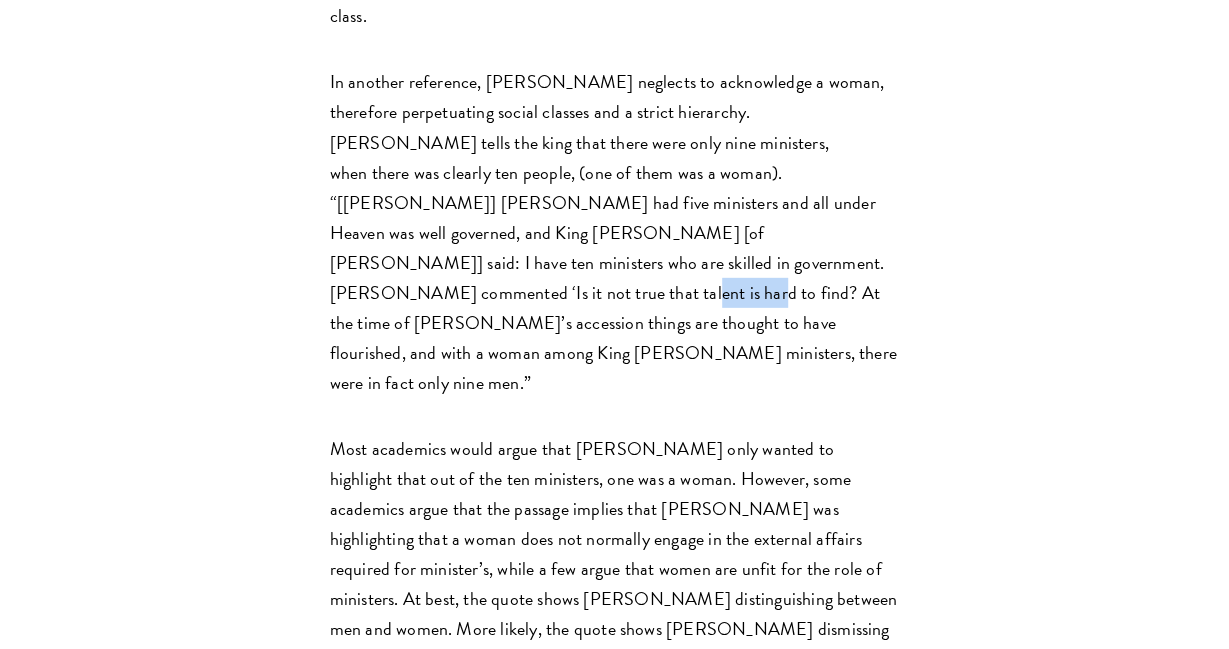 click on "In another reference, [PERSON_NAME] neglects to acknowledge a woman, therefore perpetuating social classes and a strict hierarchy. [PERSON_NAME] tells the king that there were only nine ministers, when there was clearly ten people, (one of them was a woman). “[[PERSON_NAME]] [PERSON_NAME] had five ministers and all under Heaven was well governed, and King [PERSON_NAME] [of [PERSON_NAME]] said: I have ten ministers who are skilled in government. [PERSON_NAME] commented ‘Is it not true that talent is hard to find? At the time of [PERSON_NAME]’s accession things are thought to have flourished, and with a woman among King [PERSON_NAME] ministers, there were in fact only nine men.”" at bounding box center [615, 232] 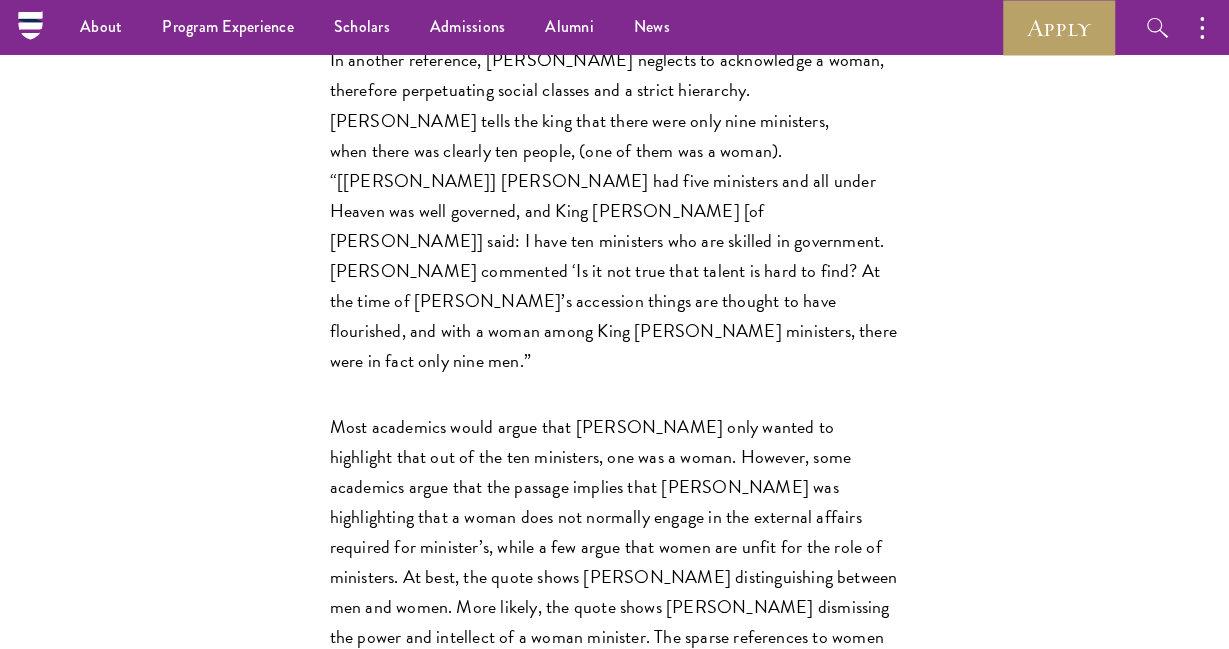 scroll, scrollTop: 2806, scrollLeft: 0, axis: vertical 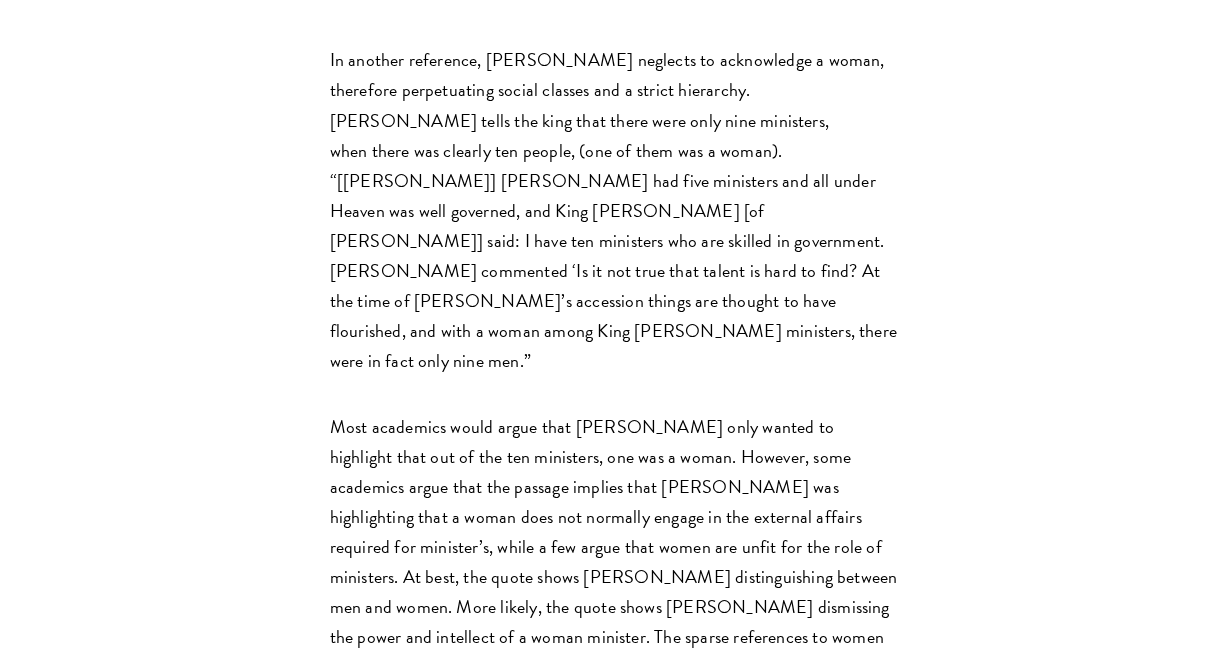 click on "Most academics would argue that [PERSON_NAME] only wanted to highlight that out of the ten ministers, one was a woman. However, some academics argue that the passage implies that [PERSON_NAME] was highlighting that a woman does not normally engage in the external affairs required for minister’s, while a few argue that women are unfit for the role of ministers. At best, the quote shows [PERSON_NAME] distinguishing between men and women. More likely, the quote shows [PERSON_NAME] dismissing the power and intellect of a woman minister. The sparse references to women in the Analects do not make a compelling argument for the equality of women. The lack of definitive positive messaging in the Analects created space for subsequent philosophers to freely interpret the role of women, oftentimes in an unfavorable way. Certain terminology, like  junzi ([PERSON_NAME])  and  yin-yang (陰陽) , is inherent to the culture and excludes [DEMOGRAPHIC_DATA] participation. This therefore instigates the conflict between [DEMOGRAPHIC_DATA] and feminism.  [GEOGRAPHIC_DATA]" at bounding box center (615, 757) 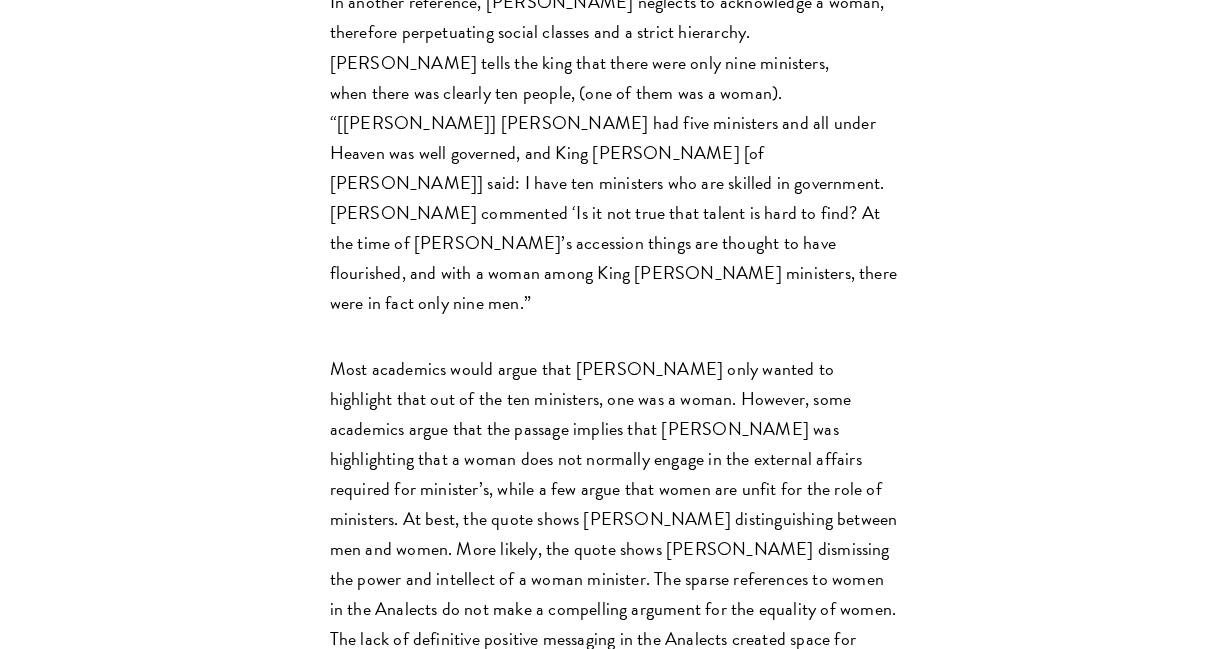 scroll, scrollTop: 2865, scrollLeft: 0, axis: vertical 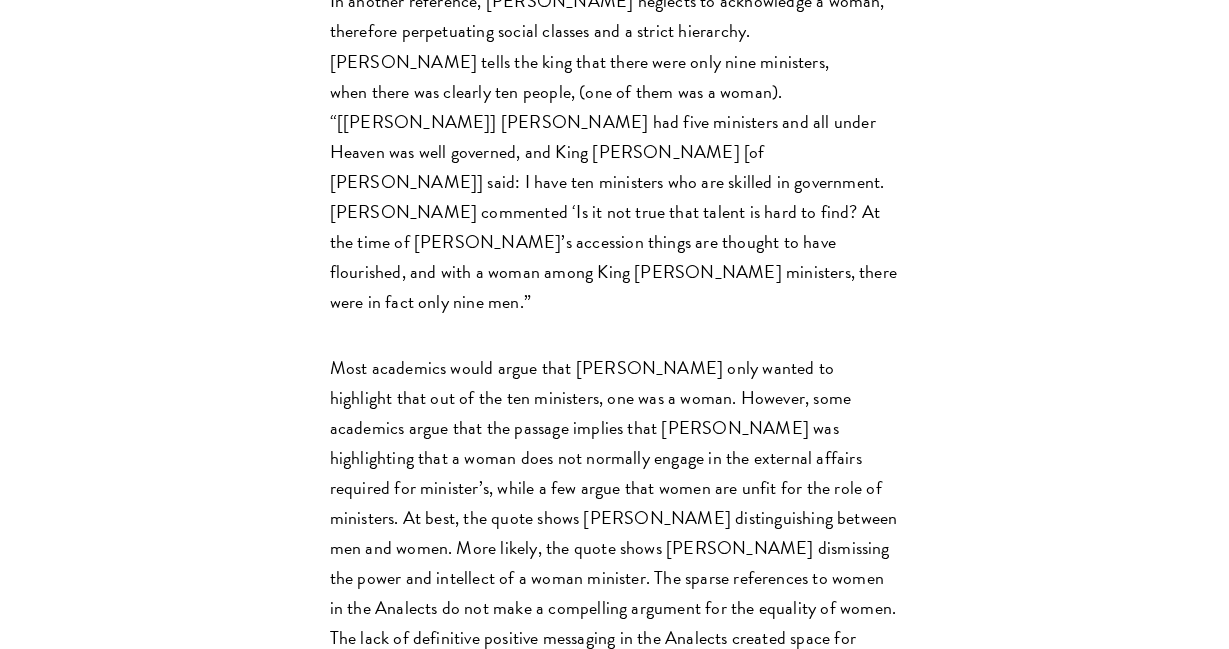 click on "Most academics would argue that [PERSON_NAME] only wanted to highlight that out of the ten ministers, one was a woman. However, some academics argue that the passage implies that [PERSON_NAME] was highlighting that a woman does not normally engage in the external affairs required for minister’s, while a few argue that women are unfit for the role of ministers. At best, the quote shows [PERSON_NAME] distinguishing between men and women. More likely, the quote shows [PERSON_NAME] dismissing the power and intellect of a woman minister. The sparse references to women in the Analects do not make a compelling argument for the equality of women. The lack of definitive positive messaging in the Analects created space for subsequent philosophers to freely interpret the role of women, oftentimes in an unfavorable way. Certain terminology, like  junzi ([PERSON_NAME])  and  yin-yang (陰陽) , is inherent to the culture and excludes [DEMOGRAPHIC_DATA] participation. This therefore instigates the conflict between [DEMOGRAPHIC_DATA] and feminism.  [GEOGRAPHIC_DATA]" at bounding box center [615, 698] 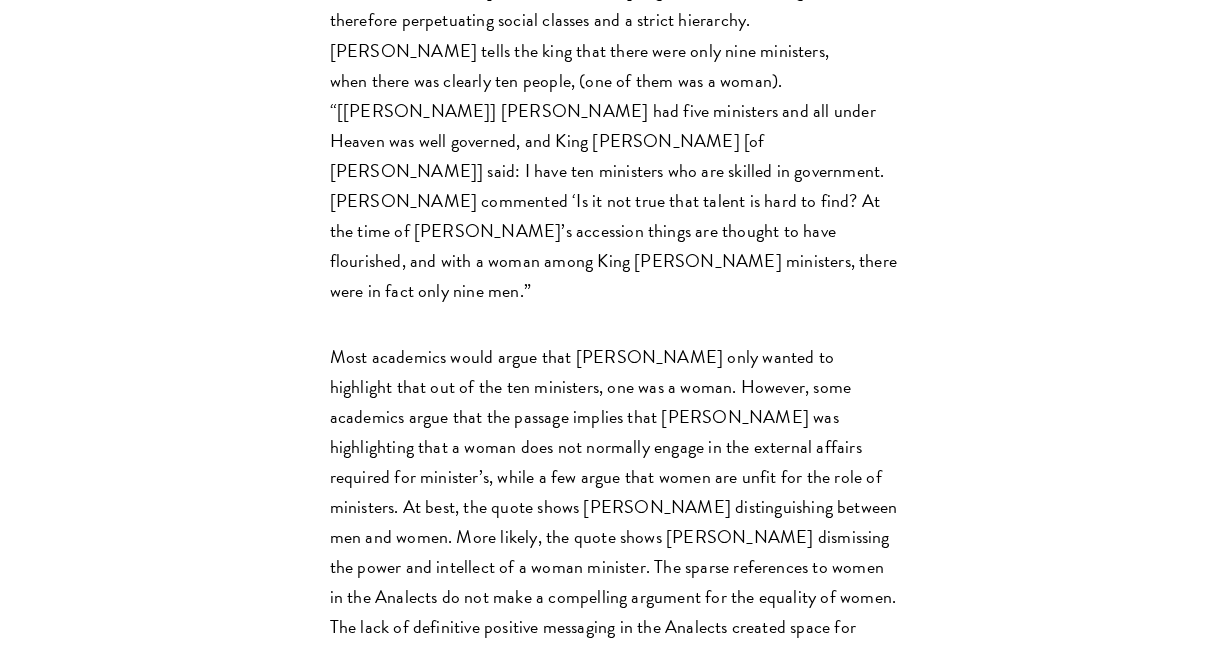 scroll, scrollTop: 2877, scrollLeft: 0, axis: vertical 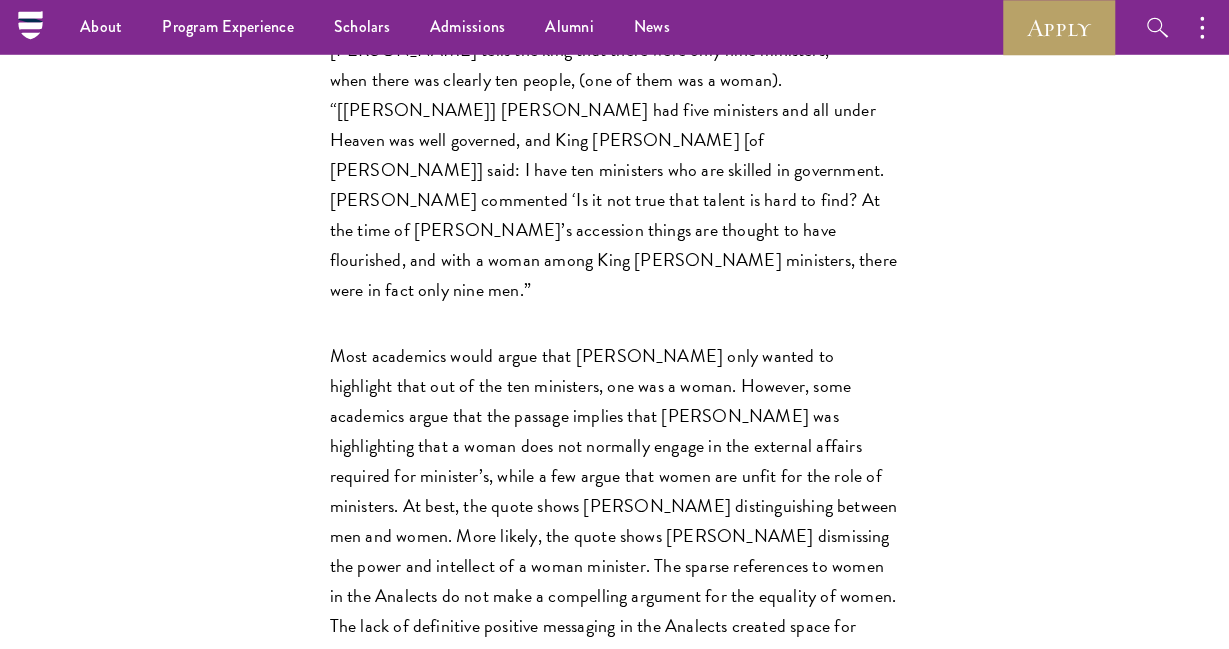 click on "Most academics would argue that [PERSON_NAME] only wanted to highlight that out of the ten ministers, one was a woman. However, some academics argue that the passage implies that [PERSON_NAME] was highlighting that a woman does not normally engage in the external affairs required for minister’s, while a few argue that women are unfit for the role of ministers. At best, the quote shows [PERSON_NAME] distinguishing between men and women. More likely, the quote shows [PERSON_NAME] dismissing the power and intellect of a woman minister. The sparse references to women in the Analects do not make a compelling argument for the equality of women. The lack of definitive positive messaging in the Analects created space for subsequent philosophers to freely interpret the role of women, oftentimes in an unfavorable way. Certain terminology, like  junzi ([PERSON_NAME])  and  yin-yang (陰陽) , is inherent to the culture and excludes [DEMOGRAPHIC_DATA] participation. This therefore instigates the conflict between [DEMOGRAPHIC_DATA] and feminism.  [GEOGRAPHIC_DATA]" at bounding box center [615, 686] 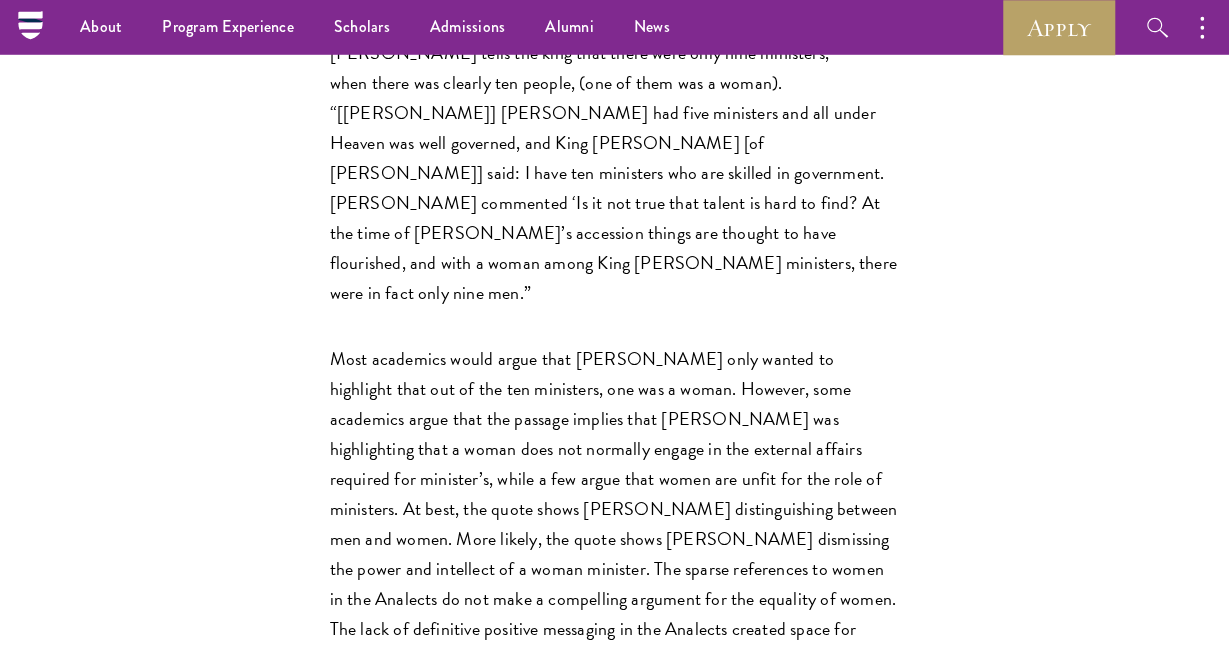 scroll, scrollTop: 2870, scrollLeft: 0, axis: vertical 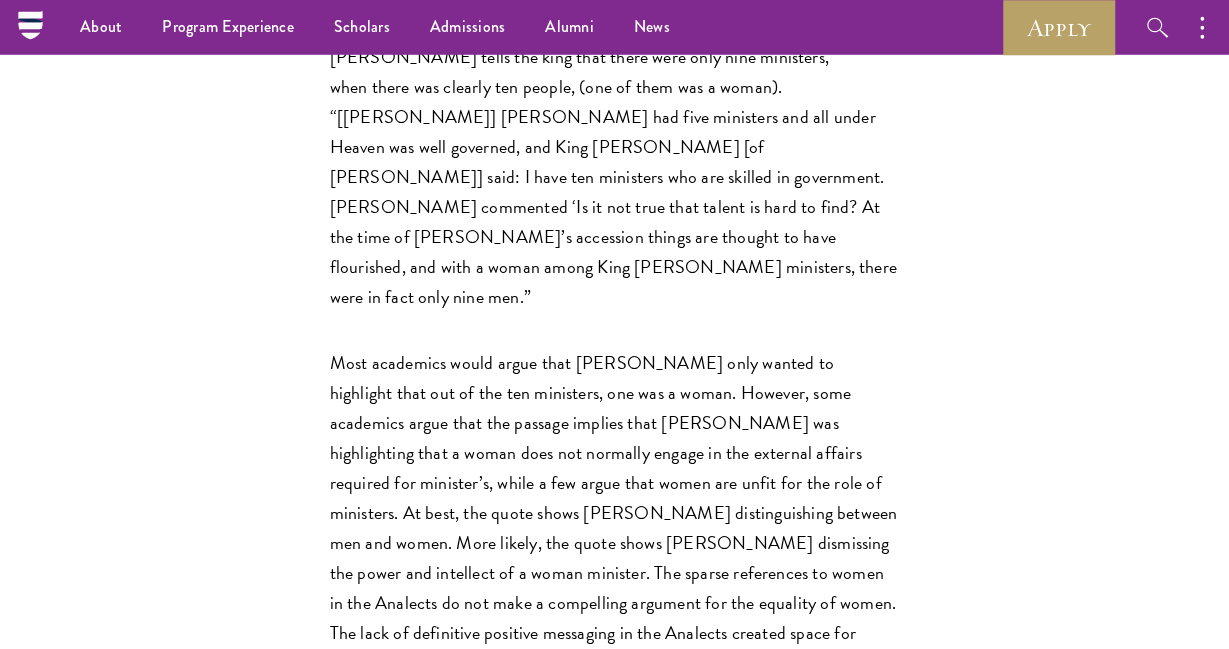click on "Most academics would argue that [PERSON_NAME] only wanted to highlight that out of the ten ministers, one was a woman. However, some academics argue that the passage implies that [PERSON_NAME] was highlighting that a woman does not normally engage in the external affairs required for minister’s, while a few argue that women are unfit for the role of ministers. At best, the quote shows [PERSON_NAME] distinguishing between men and women. More likely, the quote shows [PERSON_NAME] dismissing the power and intellect of a woman minister. The sparse references to women in the Analects do not make a compelling argument for the equality of women. The lack of definitive positive messaging in the Analects created space for subsequent philosophers to freely interpret the role of women, oftentimes in an unfavorable way. Certain terminology, like  junzi ([PERSON_NAME])  and  yin-yang (陰陽) , is inherent to the culture and excludes [DEMOGRAPHIC_DATA] participation. This therefore instigates the conflict between [DEMOGRAPHIC_DATA] and feminism.  [GEOGRAPHIC_DATA]" at bounding box center (615, 693) 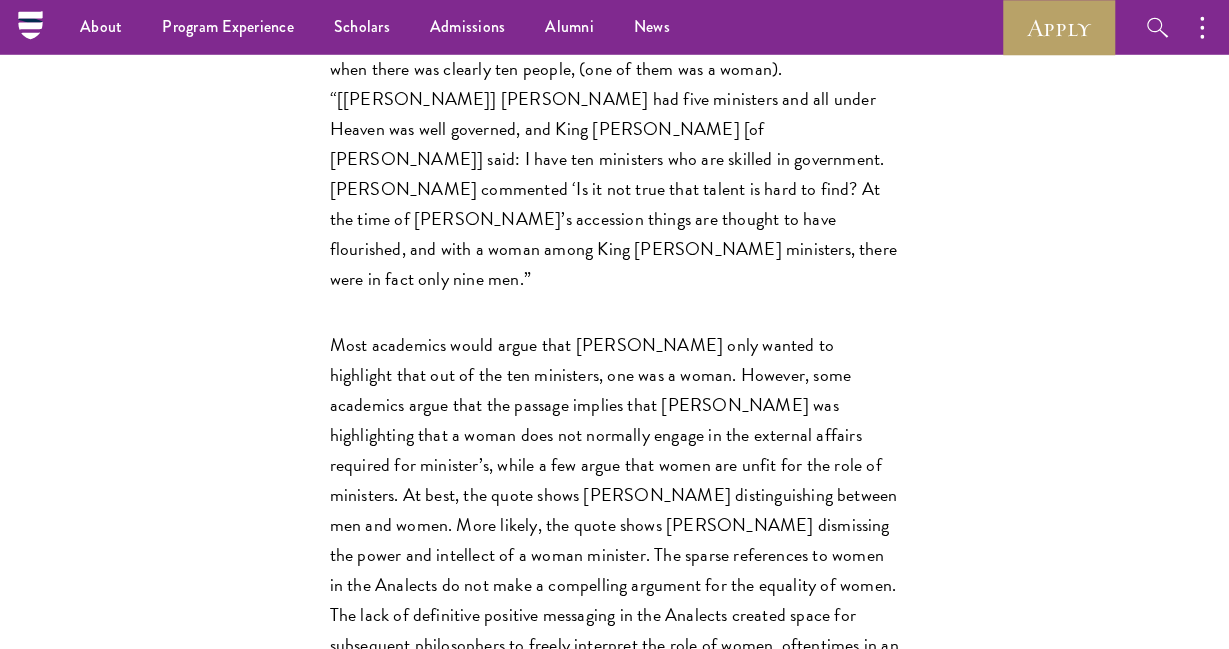 scroll, scrollTop: 2886, scrollLeft: 0, axis: vertical 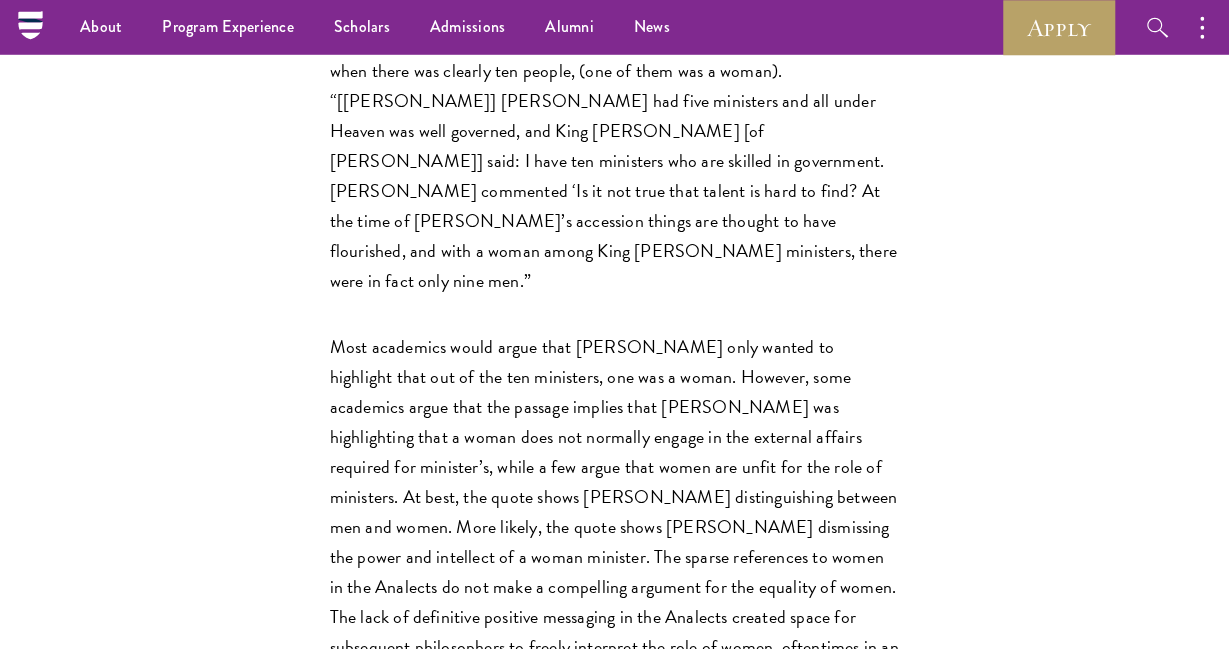 click on "Most academics would argue that [PERSON_NAME] only wanted to highlight that out of the ten ministers, one was a woman. However, some academics argue that the passage implies that [PERSON_NAME] was highlighting that a woman does not normally engage in the external affairs required for minister’s, while a few argue that women are unfit for the role of ministers. At best, the quote shows [PERSON_NAME] distinguishing between men and women. More likely, the quote shows [PERSON_NAME] dismissing the power and intellect of a woman minister. The sparse references to women in the Analects do not make a compelling argument for the equality of women. The lack of definitive positive messaging in the Analects created space for subsequent philosophers to freely interpret the role of women, oftentimes in an unfavorable way. Certain terminology, like  junzi ([PERSON_NAME])  and  yin-yang (陰陽) , is inherent to the culture and excludes [DEMOGRAPHIC_DATA] participation. This therefore instigates the conflict between [DEMOGRAPHIC_DATA] and feminism.  [GEOGRAPHIC_DATA]" at bounding box center (615, 677) 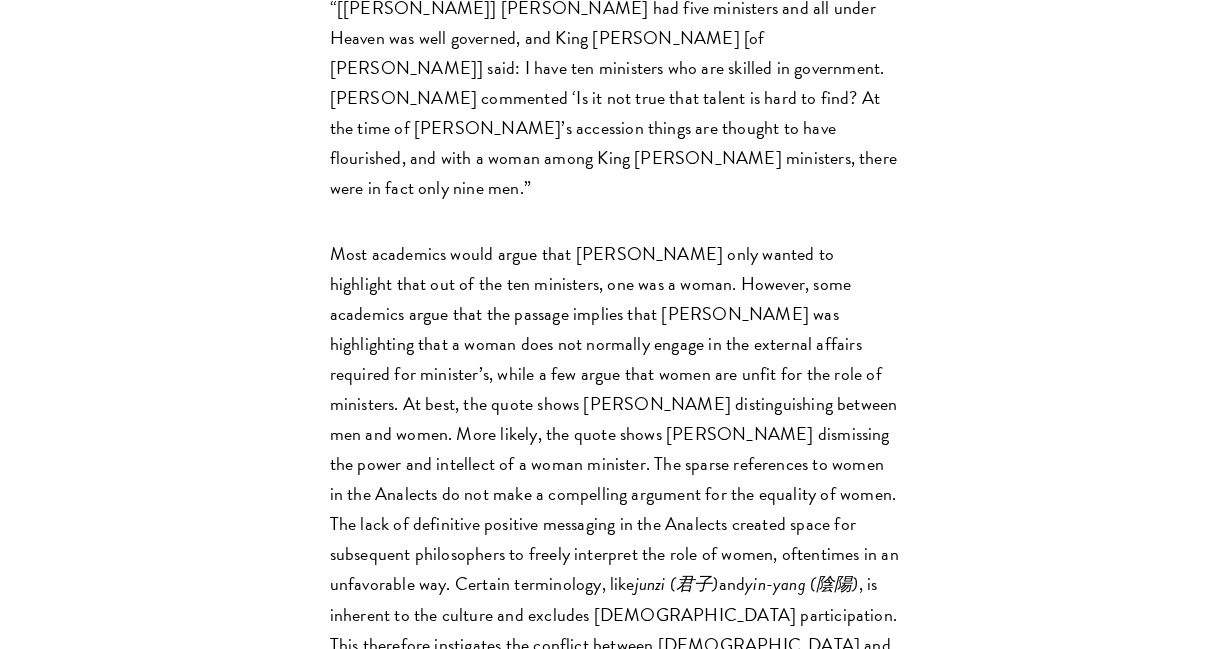 scroll, scrollTop: 2996, scrollLeft: 0, axis: vertical 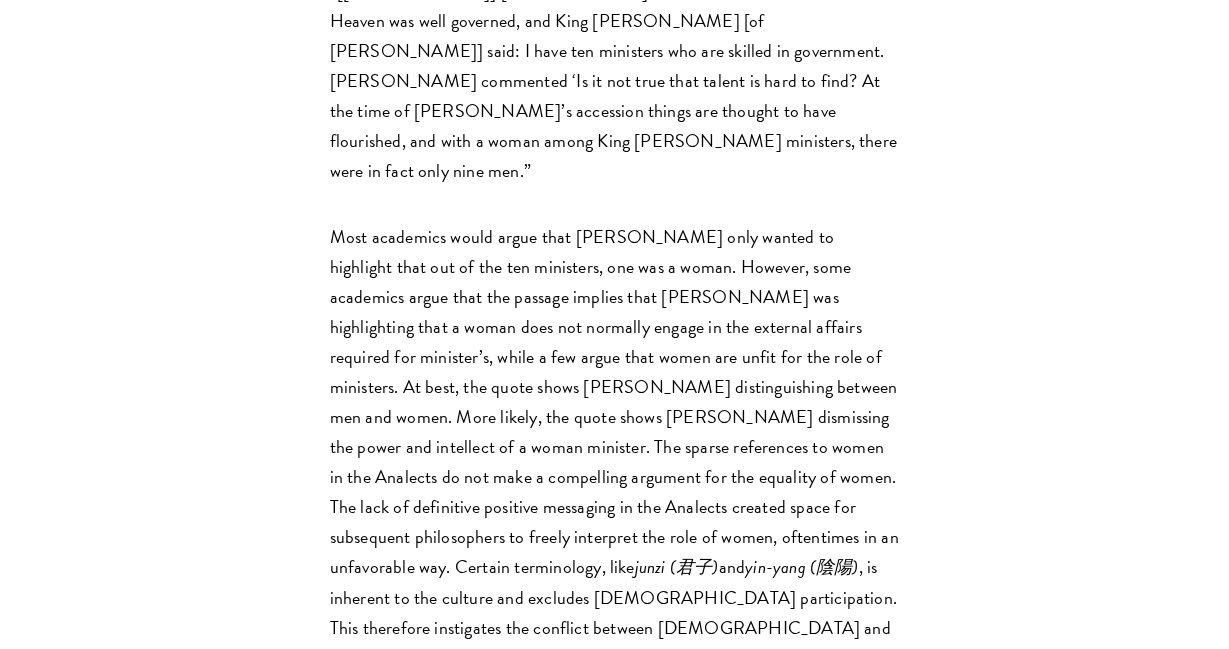 click on "Most academics would argue that [PERSON_NAME] only wanted to highlight that out of the ten ministers, one was a woman. However, some academics argue that the passage implies that [PERSON_NAME] was highlighting that a woman does not normally engage in the external affairs required for minister’s, while a few argue that women are unfit for the role of ministers. At best, the quote shows [PERSON_NAME] distinguishing between men and women. More likely, the quote shows [PERSON_NAME] dismissing the power and intellect of a woman minister. The sparse references to women in the Analects do not make a compelling argument for the equality of women. The lack of definitive positive messaging in the Analects created space for subsequent philosophers to freely interpret the role of women, oftentimes in an unfavorable way. Certain terminology, like  junzi ([PERSON_NAME])  and  yin-yang (陰陽) , is inherent to the culture and excludes [DEMOGRAPHIC_DATA] participation. This therefore instigates the conflict between [DEMOGRAPHIC_DATA] and feminism.  [GEOGRAPHIC_DATA]" at bounding box center (615, 567) 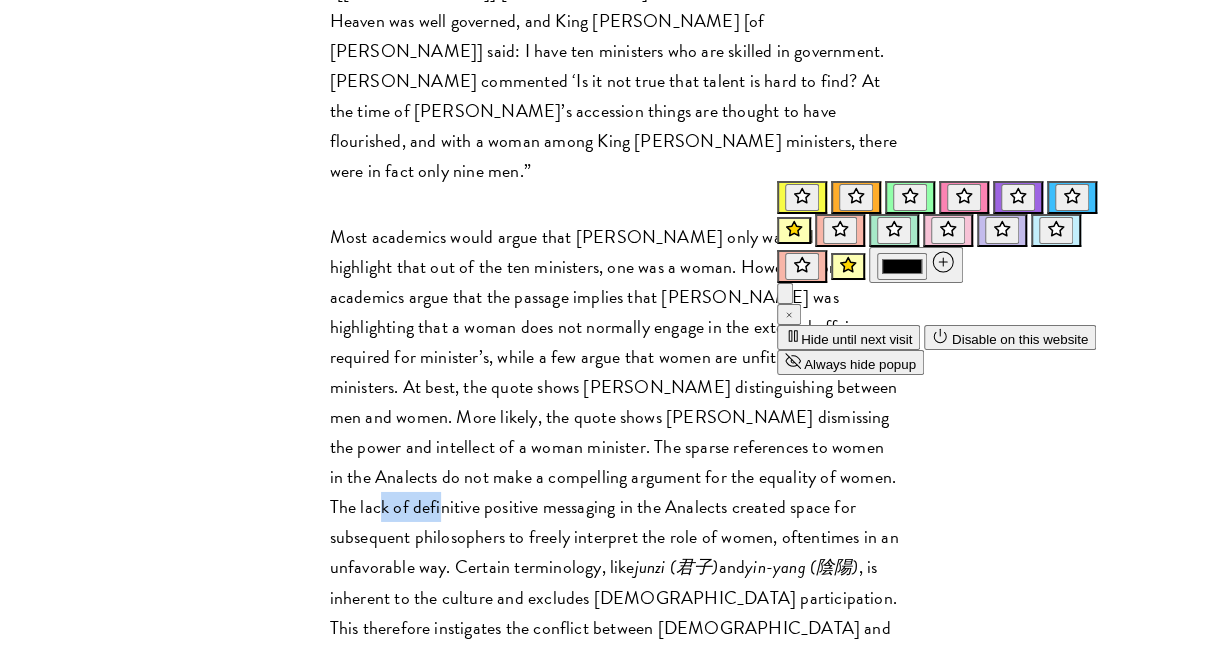 click on "Most academics would argue that [PERSON_NAME] only wanted to highlight that out of the ten ministers, one was a woman. However, some academics argue that the passage implies that [PERSON_NAME] was highlighting that a woman does not normally engage in the external affairs required for minister’s, while a few argue that women are unfit for the role of ministers. At best, the quote shows [PERSON_NAME] distinguishing between men and women. More likely, the quote shows [PERSON_NAME] dismissing the power and intellect of a woman minister. The sparse references to women in the Analects do not make a compelling argument for the equality of women. The lack of definitive positive messaging in the Analects created space for subsequent philosophers to freely interpret the role of women, oftentimes in an unfavorable way. Certain terminology, like  junzi ([PERSON_NAME])  and  yin-yang (陰陽) , is inherent to the culture and excludes [DEMOGRAPHIC_DATA] participation. This therefore instigates the conflict between [DEMOGRAPHIC_DATA] and feminism.  [GEOGRAPHIC_DATA]" at bounding box center (615, 567) 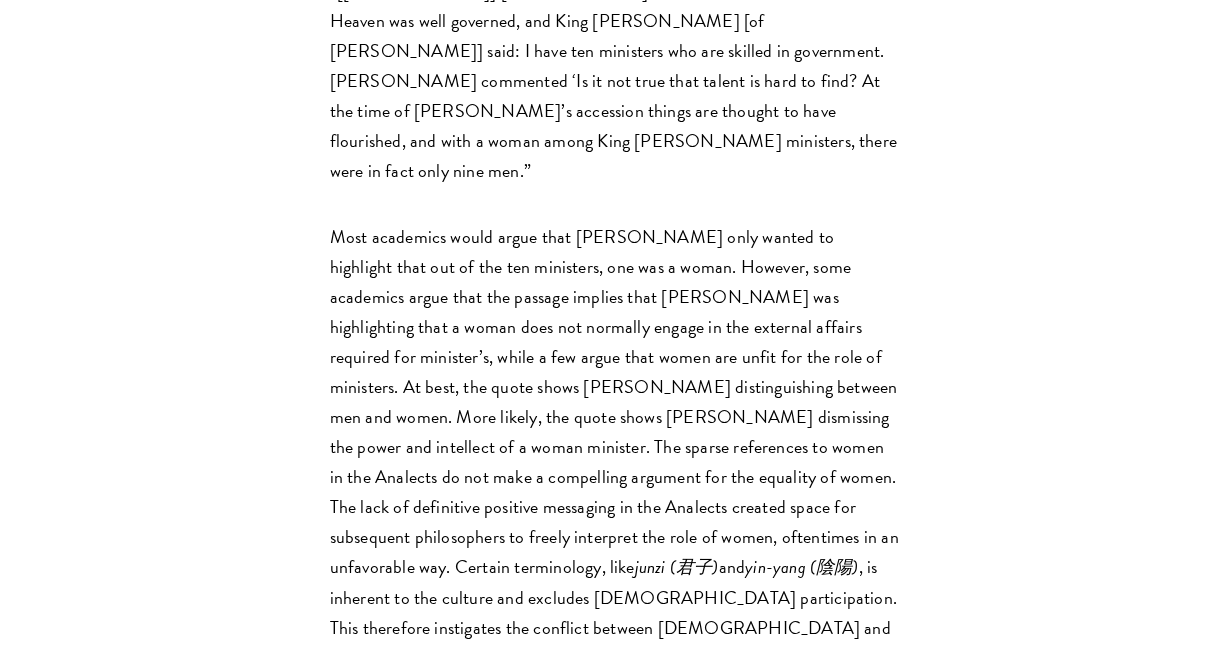 click on "Most academics would argue that [PERSON_NAME] only wanted to highlight that out of the ten ministers, one was a woman. However, some academics argue that the passage implies that [PERSON_NAME] was highlighting that a woman does not normally engage in the external affairs required for minister’s, while a few argue that women are unfit for the role of ministers. At best, the quote shows [PERSON_NAME] distinguishing between men and women. More likely, the quote shows [PERSON_NAME] dismissing the power and intellect of a woman minister. The sparse references to women in the Analects do not make a compelling argument for the equality of women. The lack of definitive positive messaging in the Analects created space for subsequent philosophers to freely interpret the role of women, oftentimes in an unfavorable way. Certain terminology, like  junzi ([PERSON_NAME])  and  yin-yang (陰陽) , is inherent to the culture and excludes [DEMOGRAPHIC_DATA] participation. This therefore instigates the conflict between [DEMOGRAPHIC_DATA] and feminism.  [GEOGRAPHIC_DATA]" at bounding box center (615, 567) 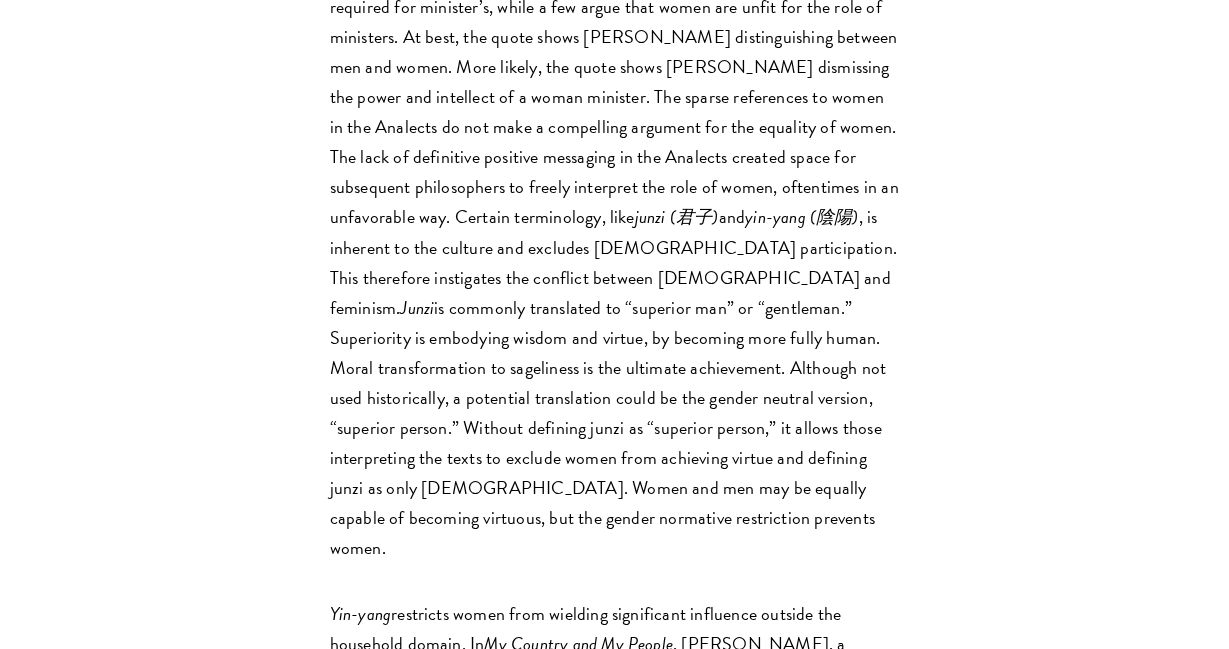 scroll, scrollTop: 3347, scrollLeft: 0, axis: vertical 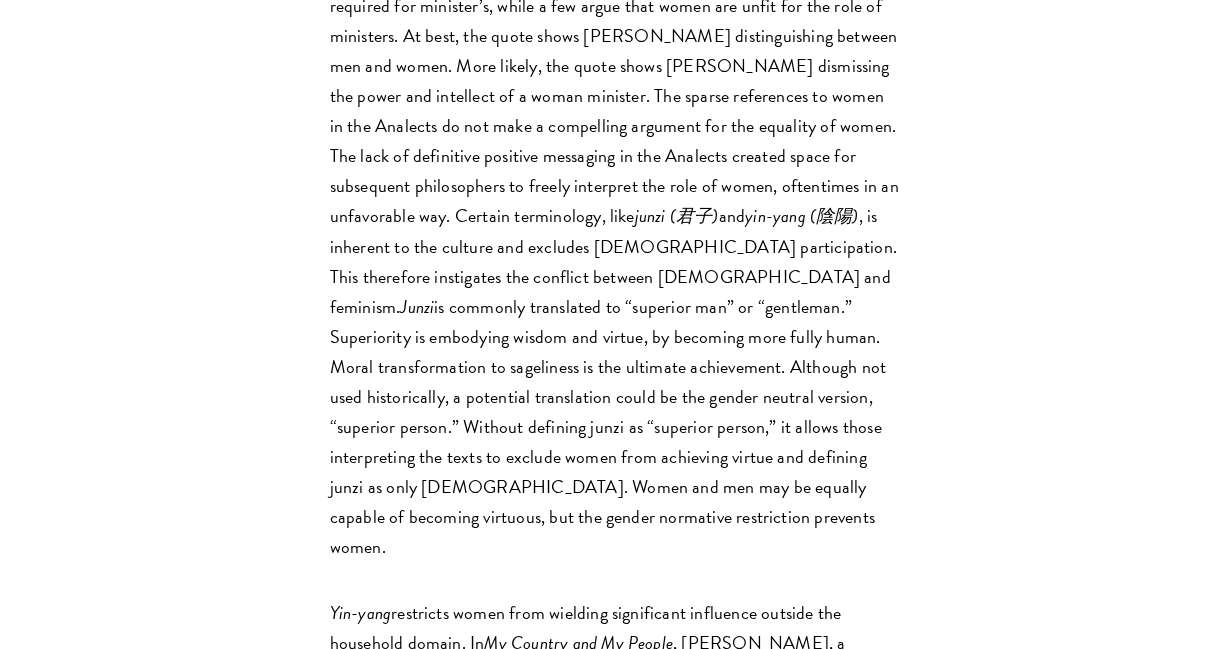 click on "Yin-yang  restricts women from wielding significant influence outside the household domain. In  My Country and My People , [PERSON_NAME], a [DEMOGRAPHIC_DATA] philosopher, parallels the concept of  yin-yang  to marriages.  [PERSON_NAME] , the superior, is associated with the husband, regardless of whether or not he comes from a noble family. [PERSON_NAME] maintains that “The home is the throne from which she makes appointment for mayors or decides professions of her grandsons.” Women had power inside the home, but women did not have the option to wield legitimate power outside of the home. Neo-Confucian thinker, [PERSON_NAME], from the Han dynasty expanded into his own version that women are the opposite of men: subservient, weak, and envious. These traits were encapsulated in  yin . The virtues for women were vastly different, including chastity and compliance, that perpetuated oppressive acts. [PERSON_NAME] pursues the belief that there is a natural ordering of men and women and rationalizes it through  yin-yang yin and yang ." at bounding box center (615, 853) 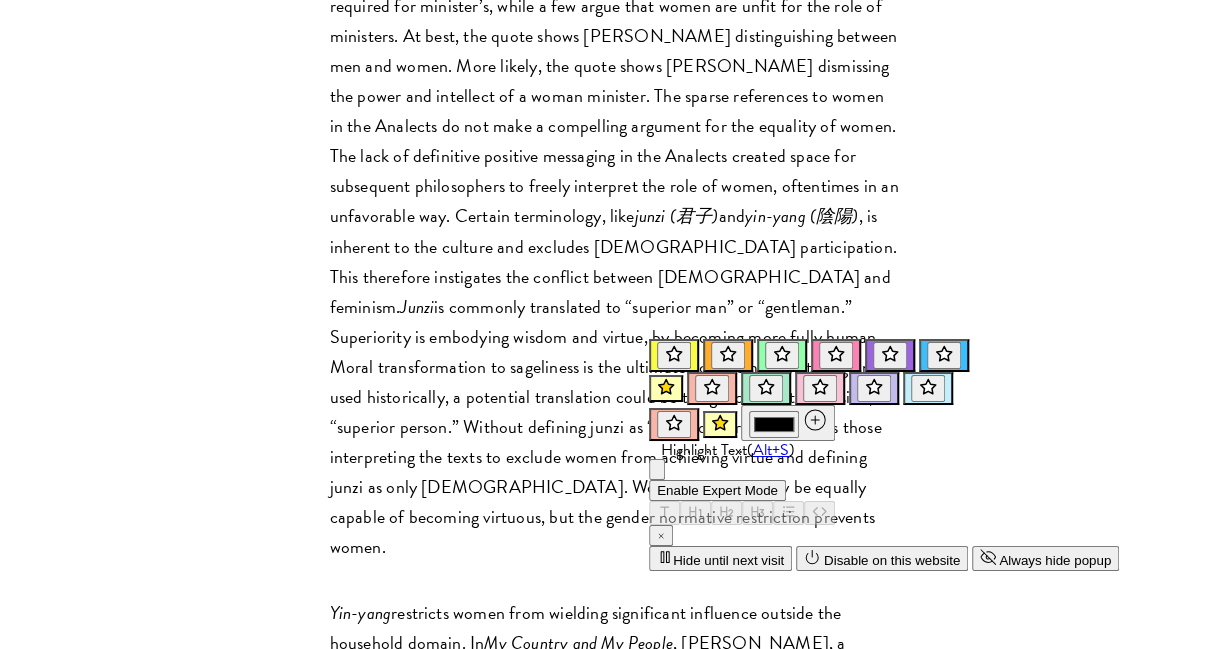 scroll, scrollTop: 3352, scrollLeft: 0, axis: vertical 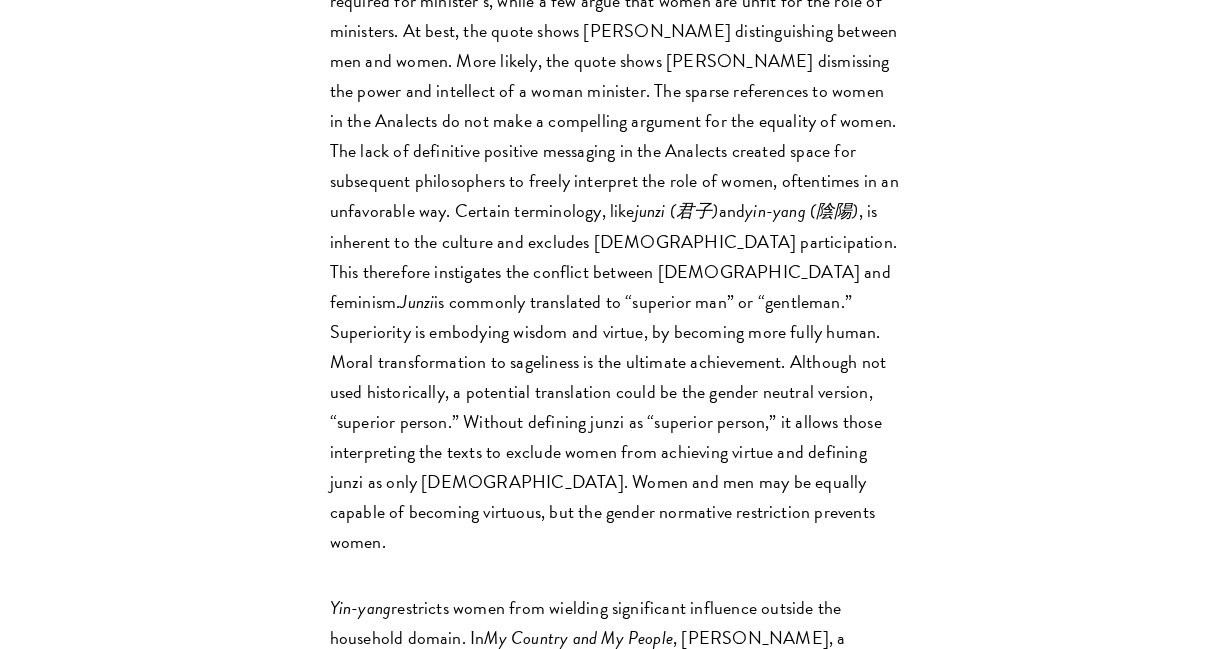 click on "Yin-yang  restricts women from wielding significant influence outside the household domain. In  My Country and My People , [PERSON_NAME], a [DEMOGRAPHIC_DATA] philosopher, parallels the concept of  yin-yang  to marriages.  [PERSON_NAME] , the superior, is associated with the husband, regardless of whether or not he comes from a noble family. [PERSON_NAME] maintains that “The home is the throne from which she makes appointment for mayors or decides professions of her grandsons.” Women had power inside the home, but women did not have the option to wield legitimate power outside of the home. Neo-Confucian thinker, [PERSON_NAME], from the Han dynasty expanded into his own version that women are the opposite of men: subservient, weak, and envious. These traits were encapsulated in  yin . The virtues for women were vastly different, including chastity and compliance, that perpetuated oppressive acts. [PERSON_NAME] pursues the belief that there is a natural ordering of men and women and rationalizes it through  yin-yang yin and yang ." at bounding box center (615, 848) 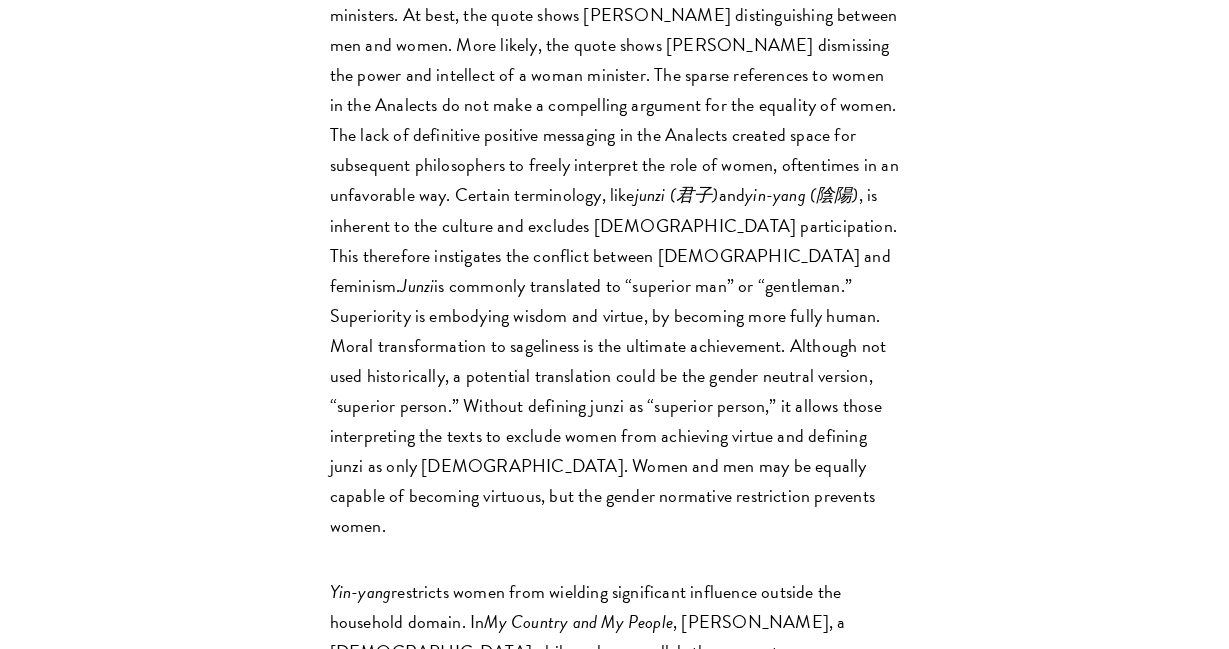 scroll, scrollTop: 3370, scrollLeft: 0, axis: vertical 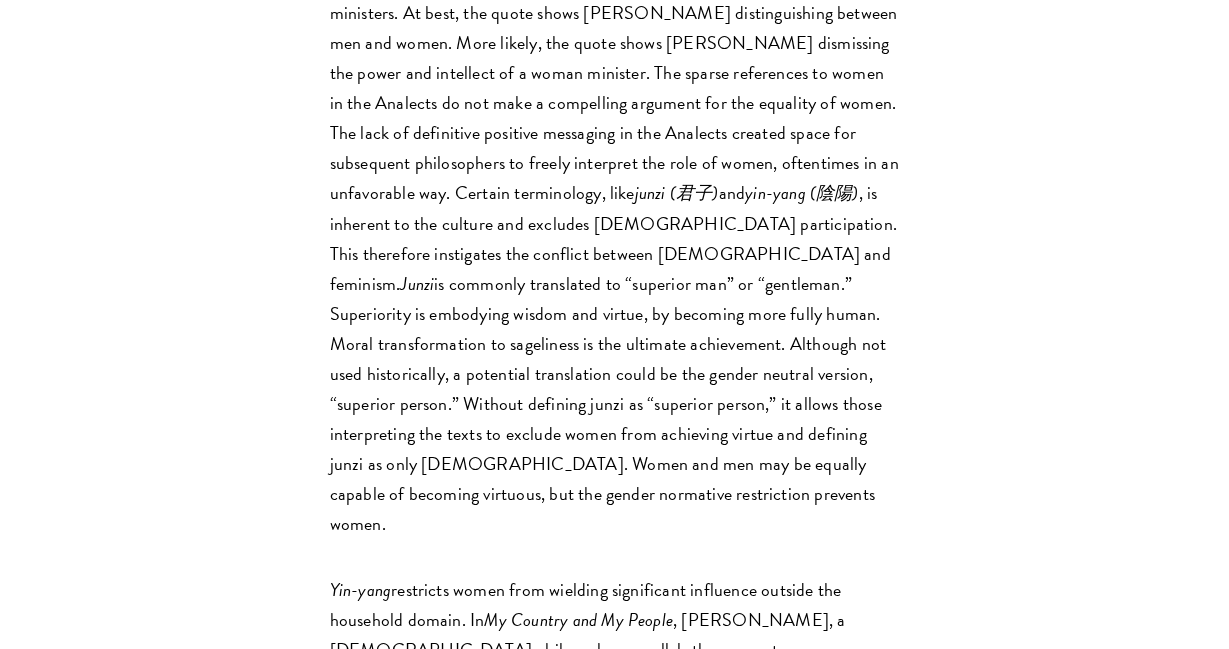 click on "Most academics would argue that [PERSON_NAME] only wanted to highlight that out of the ten ministers, one was a woman. However, some academics argue that the passage implies that [PERSON_NAME] was highlighting that a woman does not normally engage in the external affairs required for minister’s, while a few argue that women are unfit for the role of ministers. At best, the quote shows [PERSON_NAME] distinguishing between men and women. More likely, the quote shows [PERSON_NAME] dismissing the power and intellect of a woman minister. The sparse references to women in the Analects do not make a compelling argument for the equality of women. The lack of definitive positive messaging in the Analects created space for subsequent philosophers to freely interpret the role of women, oftentimes in an unfavorable way. Certain terminology, like  junzi ([PERSON_NAME])  and  yin-yang (陰陽) , is inherent to the culture and excludes [DEMOGRAPHIC_DATA] participation. This therefore instigates the conflict between [DEMOGRAPHIC_DATA] and feminism.  [GEOGRAPHIC_DATA]" at bounding box center [615, 193] 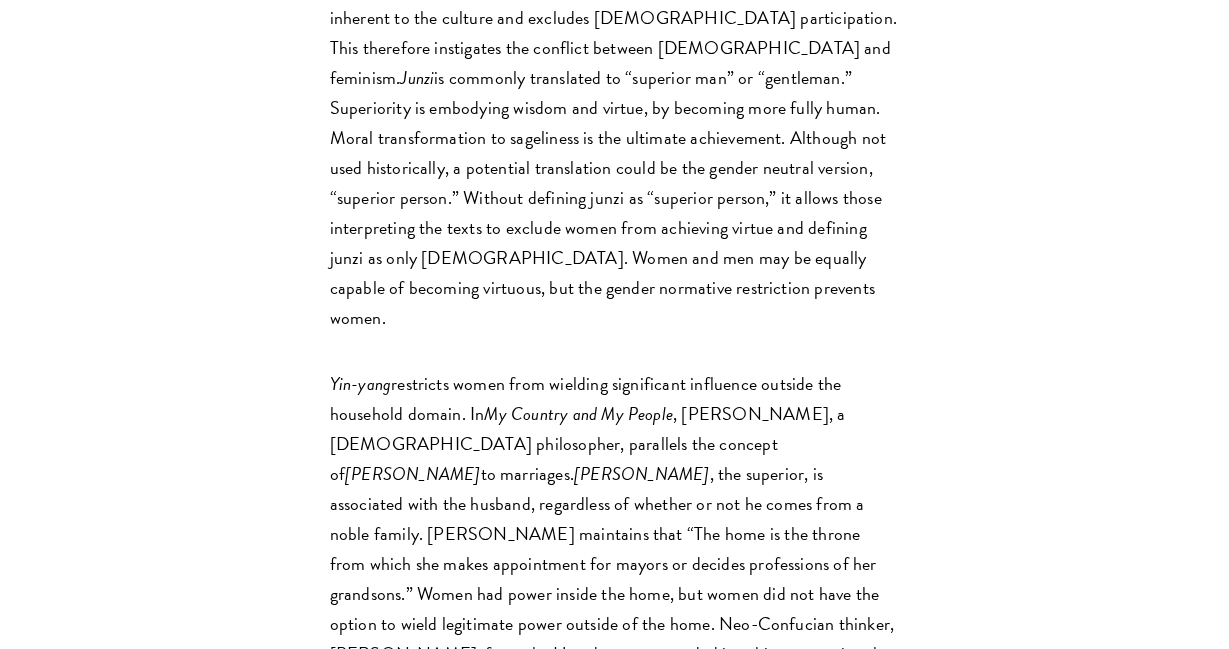 scroll, scrollTop: 3574, scrollLeft: 0, axis: vertical 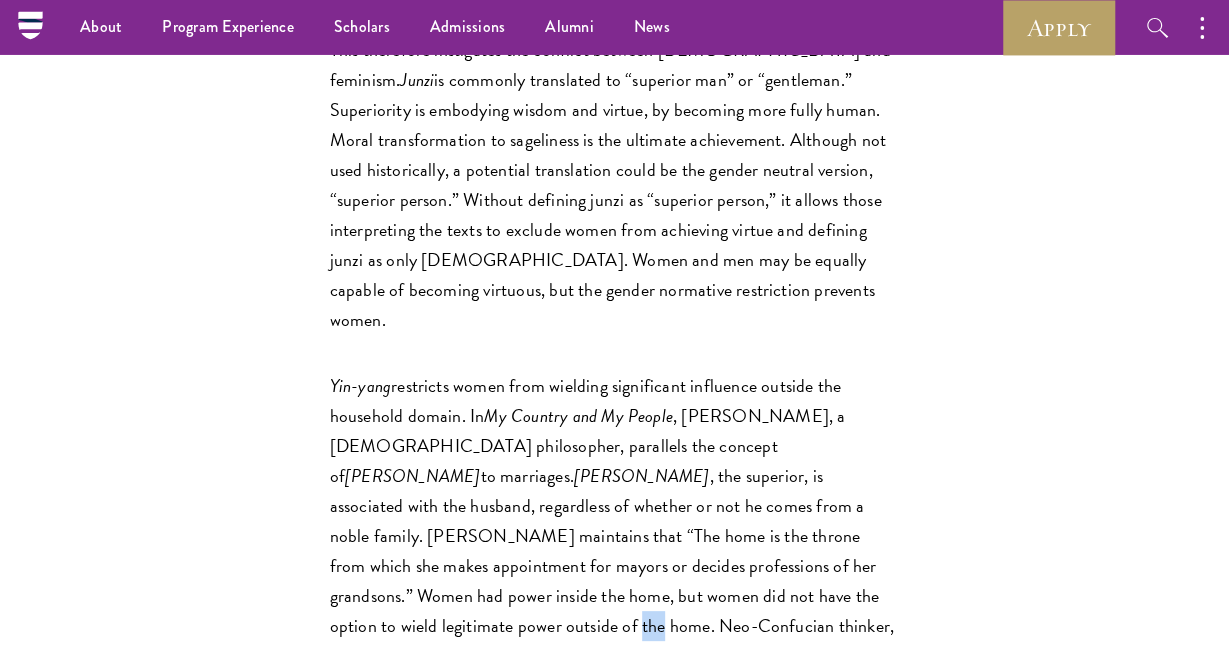 click on "Yin-yang  restricts women from wielding significant influence outside the household domain. In  My Country and My People , [PERSON_NAME], a [DEMOGRAPHIC_DATA] philosopher, parallels the concept of  yin-yang  to marriages.  [PERSON_NAME] , the superior, is associated with the husband, regardless of whether or not he comes from a noble family. [PERSON_NAME] maintains that “The home is the throne from which she makes appointment for mayors or decides professions of her grandsons.” Women had power inside the home, but women did not have the option to wield legitimate power outside of the home. Neo-Confucian thinker, [PERSON_NAME], from the Han dynasty expanded into his own version that women are the opposite of men: subservient, weak, and envious. These traits were encapsulated in  yin . The virtues for women were vastly different, including chastity and compliance, that perpetuated oppressive acts. [PERSON_NAME] pursues the belief that there is a natural ordering of men and women and rationalizes it through  yin-yang yin and yang ." at bounding box center (615, 626) 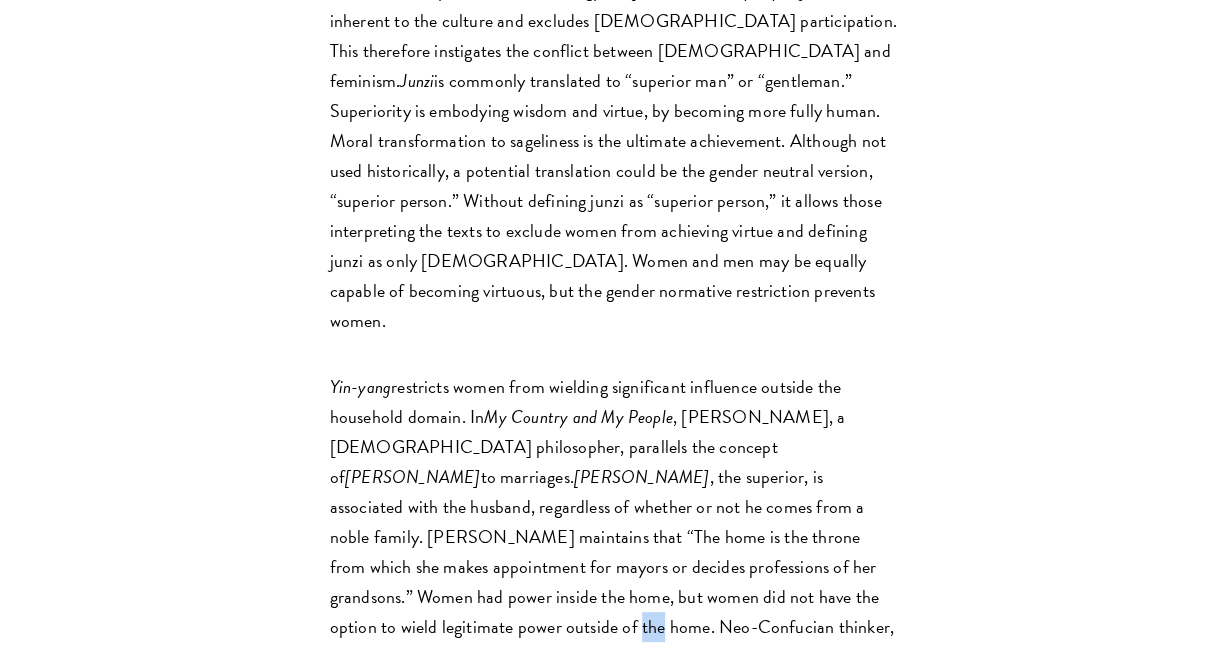 scroll, scrollTop: 3576, scrollLeft: 0, axis: vertical 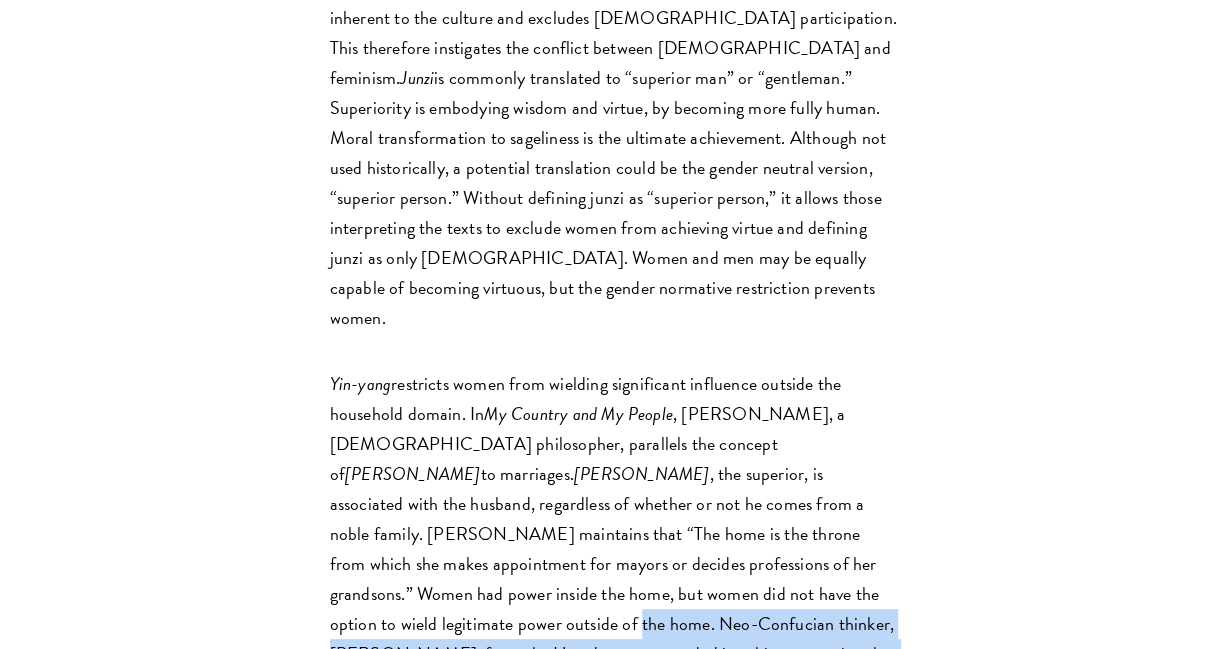 click on "Yin-yang  restricts women from wielding significant influence outside the household domain. In  My Country and My People , [PERSON_NAME], a [DEMOGRAPHIC_DATA] philosopher, parallels the concept of  yin-yang  to marriages.  [PERSON_NAME] , the superior, is associated with the husband, regardless of whether or not he comes from a noble family. [PERSON_NAME] maintains that “The home is the throne from which she makes appointment for mayors or decides professions of her grandsons.” Women had power inside the home, but women did not have the option to wield legitimate power outside of the home. Neo-Confucian thinker, [PERSON_NAME], from the Han dynasty expanded into his own version that women are the opposite of men: subservient, weak, and envious. These traits were encapsulated in  yin . The virtues for women were vastly different, including chastity and compliance, that perpetuated oppressive acts. [PERSON_NAME] pursues the belief that there is a natural ordering of men and women and rationalizes it through  yin-yang yin and yang ." at bounding box center (615, 624) 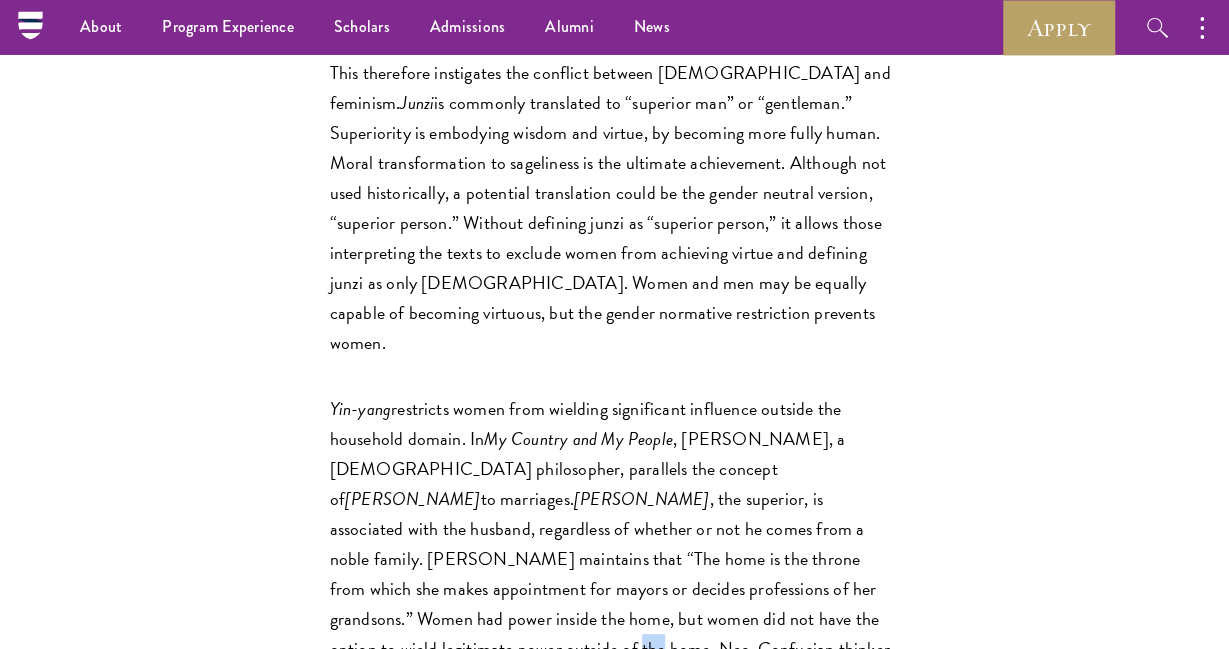 scroll, scrollTop: 3543, scrollLeft: 0, axis: vertical 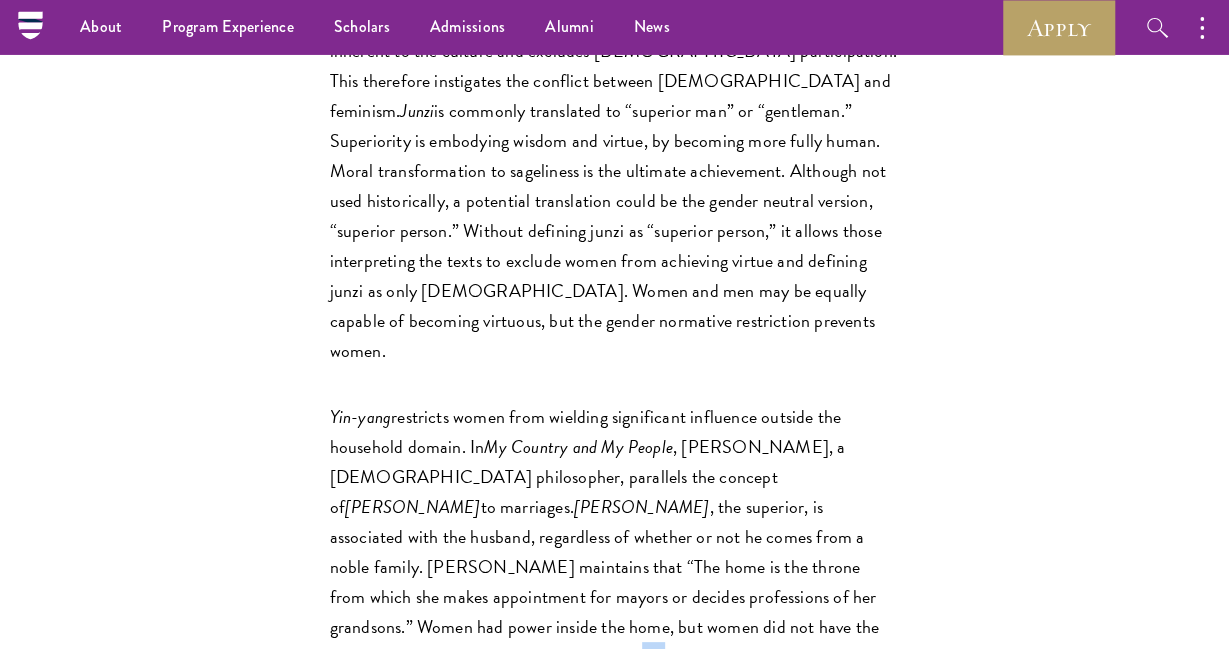 click on "Yin-yang  restricts women from wielding significant influence outside the household domain. In  My Country and My People , [PERSON_NAME], a [DEMOGRAPHIC_DATA] philosopher, parallels the concept of  yin-yang  to marriages.  [PERSON_NAME] , the superior, is associated with the husband, regardless of whether or not he comes from a noble family. [PERSON_NAME] maintains that “The home is the throne from which she makes appointment for mayors or decides professions of her grandsons.” Women had power inside the home, but women did not have the option to wield legitimate power outside of the home. Neo-Confucian thinker, [PERSON_NAME], from the Han dynasty expanded into his own version that women are the opposite of men: subservient, weak, and envious. These traits were encapsulated in  yin . The virtues for women were vastly different, including chastity and compliance, that perpetuated oppressive acts. [PERSON_NAME] pursues the belief that there is a natural ordering of men and women and rationalizes it through  yin-yang yin and yang ." at bounding box center [615, 657] 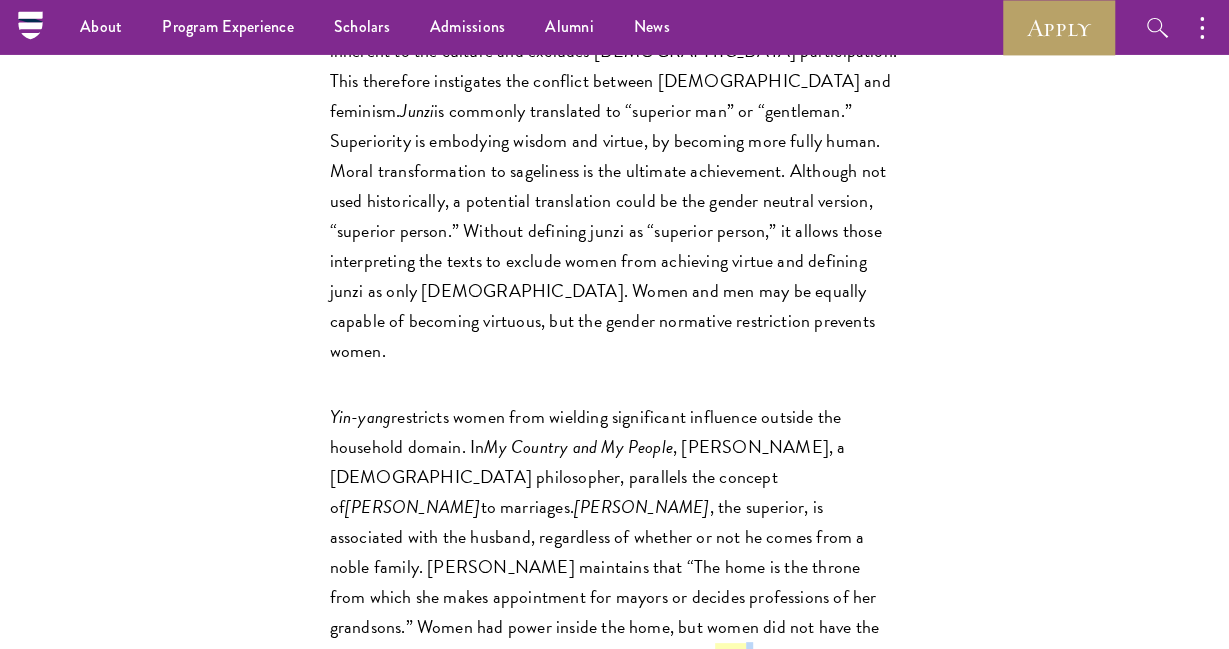 click on "Yin-yang  restricts women from wielding significant influence outside the household domain. In  My Country and My People , [PERSON_NAME], a [DEMOGRAPHIC_DATA] philosopher, parallels the concept of  yin-yang  to marriages.  [PERSON_NAME] , the superior, is associated with the husband, regardless of whether or not he comes from a noble family. [PERSON_NAME] maintains that “The home is the throne from which she makes appointment for mayors or decides professions of her grandsons.” Women had power inside the home, but women did not have the option to wield legitimate power outside of the home.  Neo -Confucian thinker, [PERSON_NAME], from the Han dynasty expanded into his own version that women are the opposite of men: subservient, weak, and envious. These traits were encapsulated in  yin . The virtues for women were vastly different, including chastity and compliance, that perpetuated oppressive acts. [PERSON_NAME] pursues the belief that there is a natural ordering of men and women and rationalizes it through  yin-yang yin and yang ." at bounding box center (615, 672) 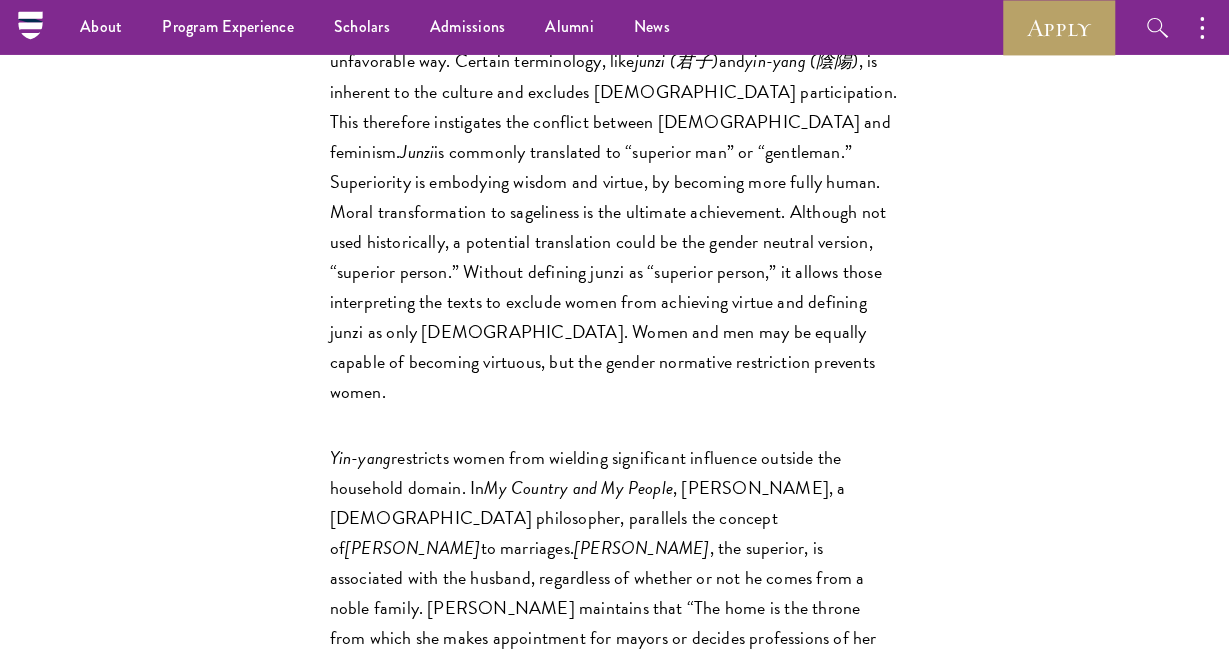 scroll, scrollTop: 3501, scrollLeft: 0, axis: vertical 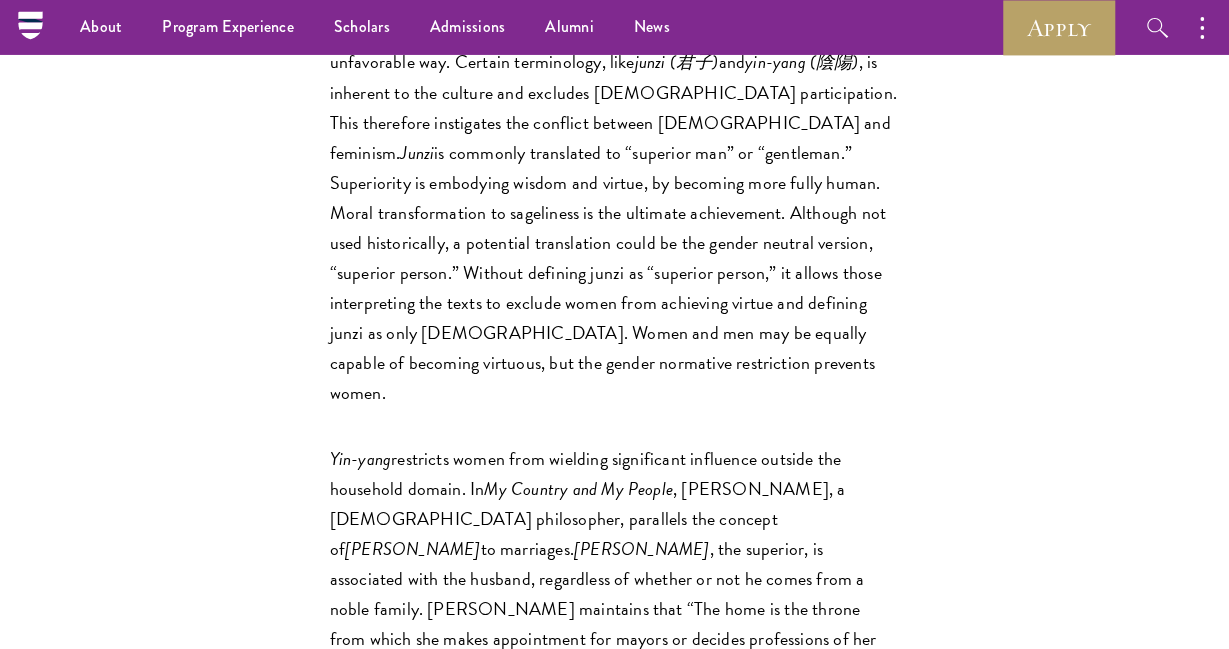click on "Yin-yang  restricts women from wielding significant influence outside the household domain. In  My Country and My People , [PERSON_NAME], a [DEMOGRAPHIC_DATA] philosopher, parallels the concept of  yin-yang  to marriages.  [PERSON_NAME] , the superior, is associated with the husband, regardless of whether or not he comes from a noble family. [PERSON_NAME] maintains that “The home is the throne from which she makes appointment for mayors or decides professions of her grandsons.” Women had power inside the home, but women did not have the option to wield legitimate power outside of the home.  Neo -Confucian thinker, [PERSON_NAME], from the Han dynasty expanded into his own version that women are the opposite of men: subservient, weak, and envious. These traits were encapsulated in  yin . The virtues for women were vastly different, including chastity and compliance, that perpetuated oppressive acts. [PERSON_NAME] pursues the belief that there is a natural ordering of men and women and rationalizes it through  yin-yang yin and yang ." at bounding box center [615, 714] 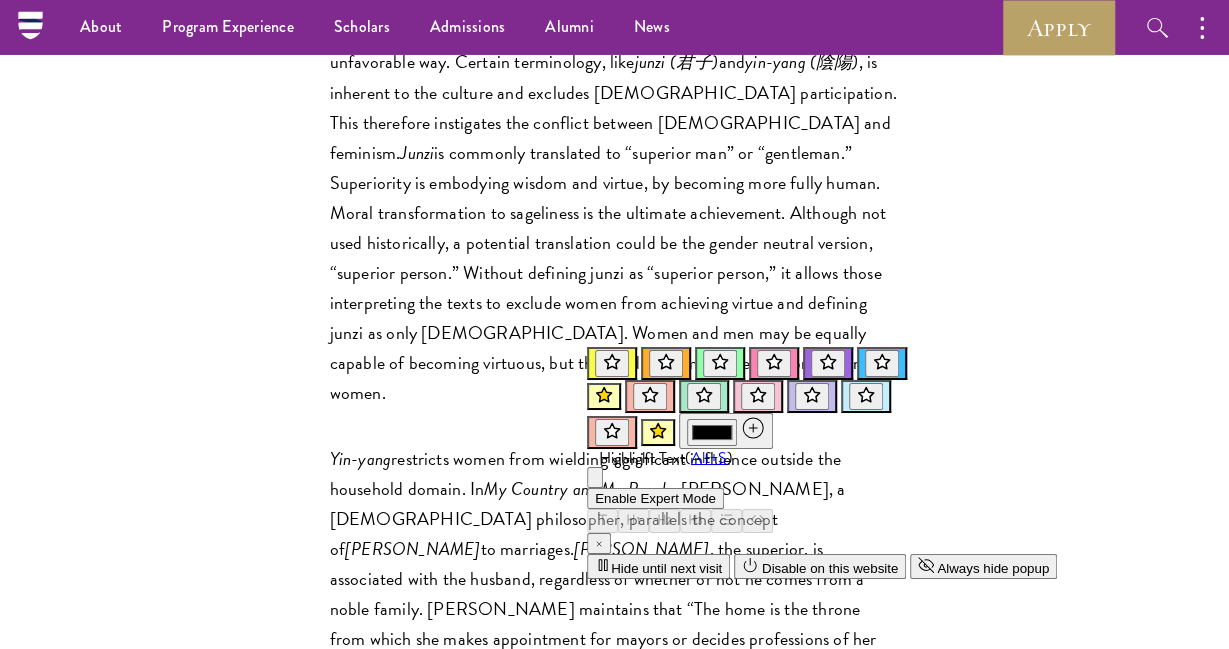 click at bounding box center [774, 363] 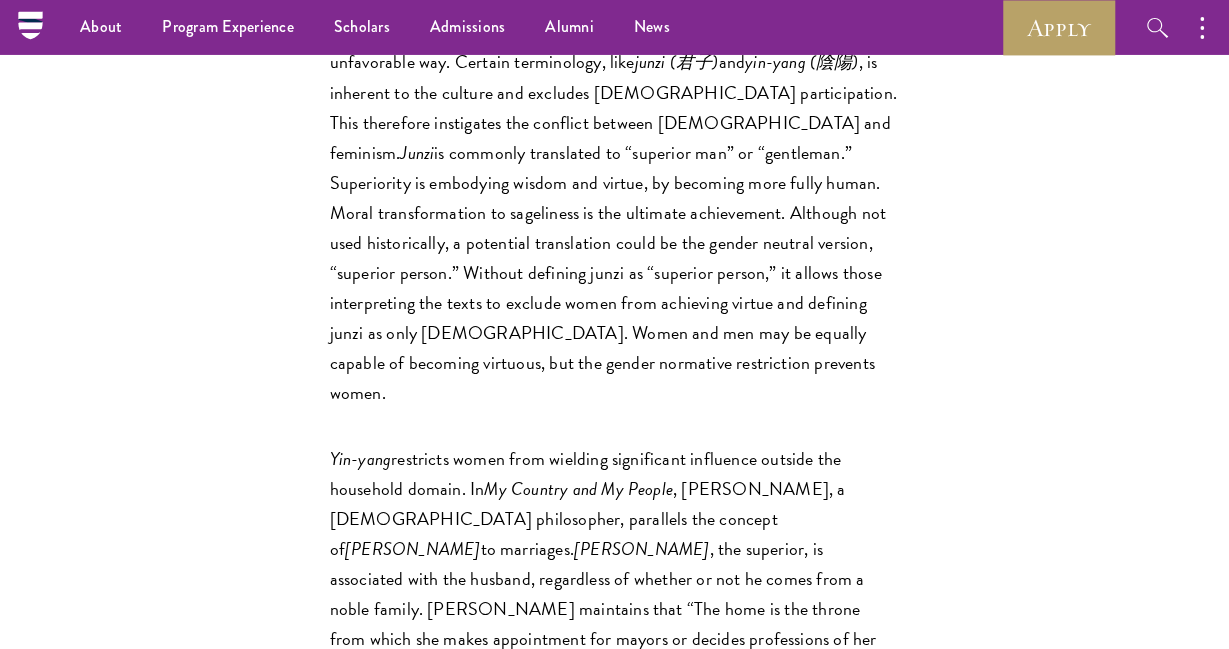 click on "Yin-yang  restricts women from wielding significant influence outside the household domain. In  My Country and My People , [PERSON_NAME], a [DEMOGRAPHIC_DATA] philosopher, parallels the concept of  yin-yang  to marriages.  [PERSON_NAME] , the superior, is associated with the husband, regardless of whether or not he comes from a noble family. [PERSON_NAME] maintains that “The home is the throne from which she makes appointment for mayors or decides professions of her grandsons.” Women had power inside the home, but women did not have the option to wield legitimate power outside of the home.  Neo -Confucian thinker, [PERSON_NAME], from the Han dynasty expanded into his own version that women are the opposite of  men: subservient, weak, and envious. These traits were encapsulated in  yin . The virtues for women were vastly different, including chastity and compliance, that perpetuated oppressive acts. [PERSON_NAME] pursues the belief that there is a natural ordering of men and women and rationalizes it through  yin-yang yin and yang ." at bounding box center (615, 714) 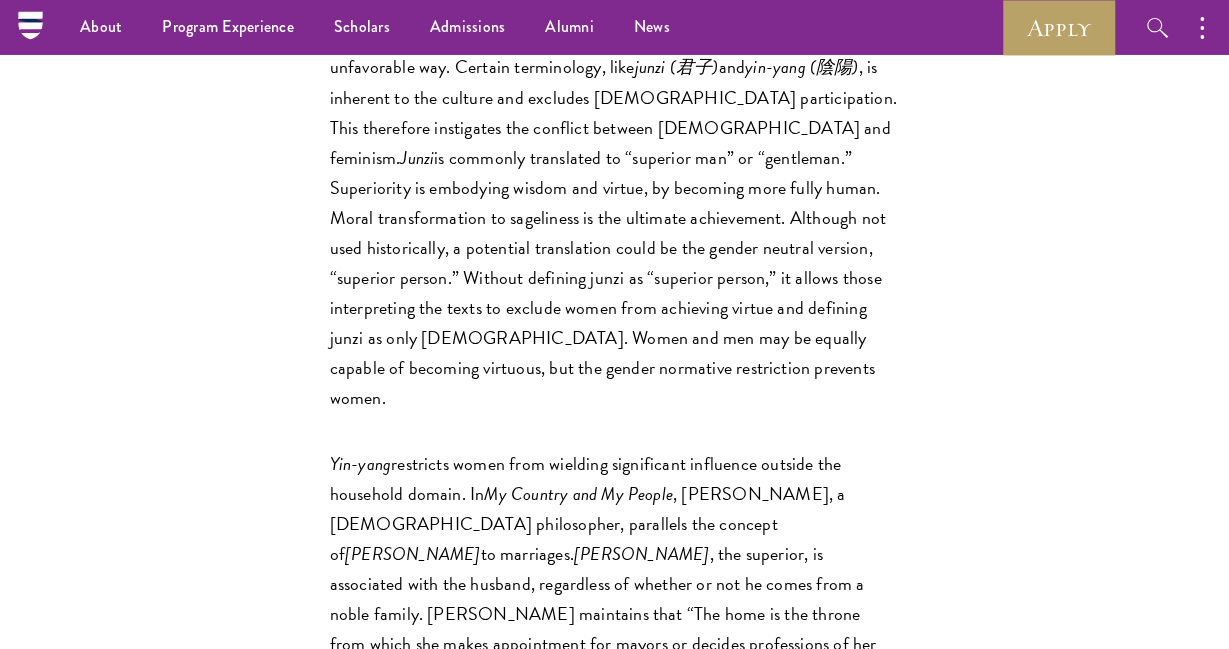 scroll, scrollTop: 3496, scrollLeft: 0, axis: vertical 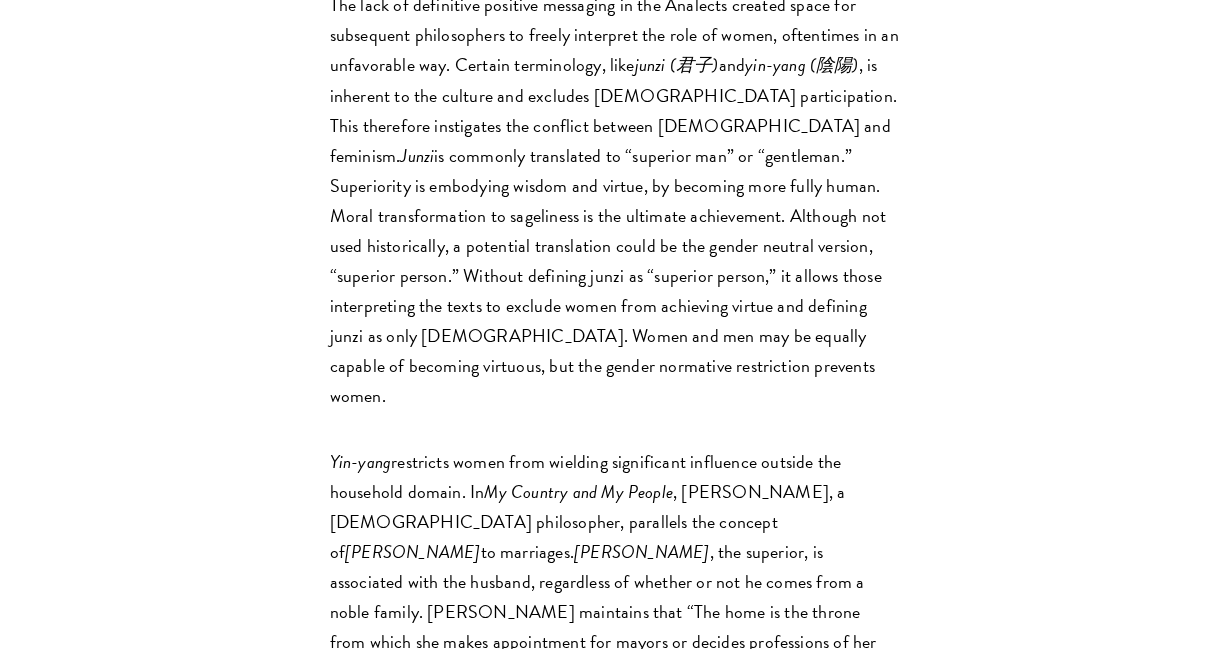 click on "Yin-yang  restricts women from wielding significant influence outside the household domain. In  My Country and My People , [PERSON_NAME], a [DEMOGRAPHIC_DATA] philosopher, parallels the concept of  yin-yang  to marriages.  [PERSON_NAME] , the superior, is associated with the husband, regardless of whether or not he comes from a noble family. [PERSON_NAME] maintains that “The home is the throne from which she makes appointment for mayors or decides professions of her grandsons.” Women had power inside the home, but women did not have the option to wield legitimate power outside of the home.  Neo -Confucian thinker, [PERSON_NAME], from the Han dynasty expanded into his own version that women are the opposite of  men: subservient, weak, and envious. These traits were encapsulated in  yin . The virtues for women were vastly different, including chastity and compliance, that perpetuated oppressive acts. [PERSON_NAME] pursues the belief that there is a natural ordering of men and women and rationalizes it through  yin-yang yin and yang ." at bounding box center [615, 717] 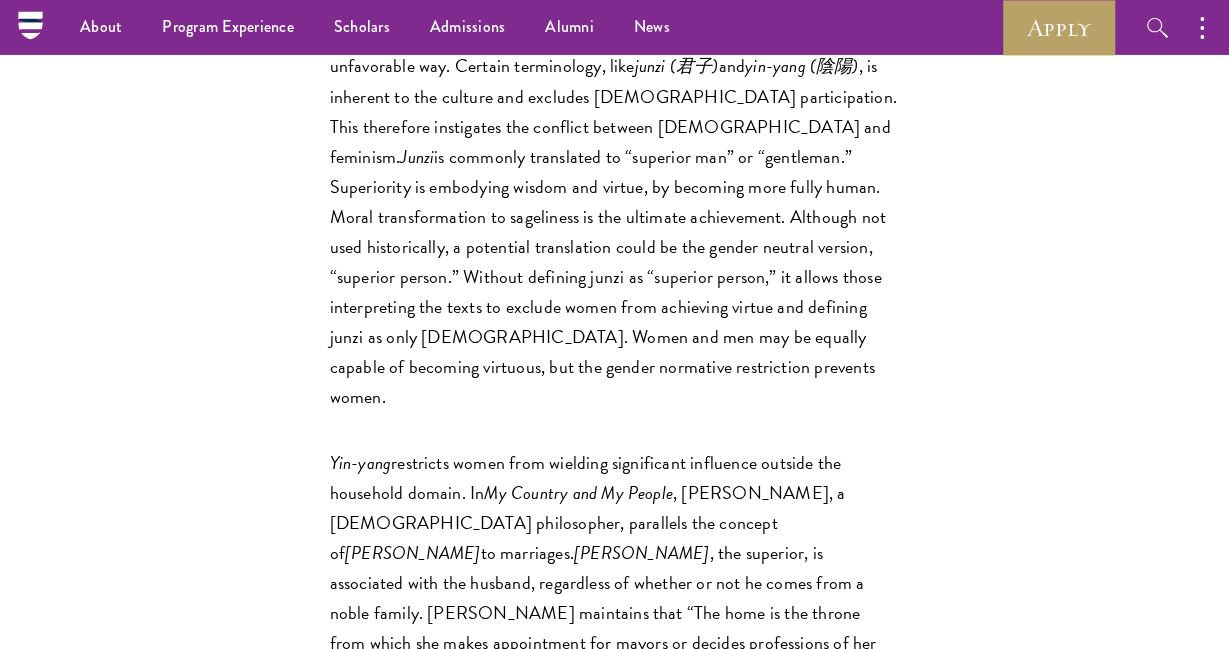 click on "Yin-yang  restricts women from wielding significant influence outside the household domain. In  My Country and My People , [PERSON_NAME], a [DEMOGRAPHIC_DATA] philosopher, parallels the concept of  yin-yang  to marriages.  [PERSON_NAME] , the superior, is associated with the husband, regardless of whether or not he comes from a noble family. [PERSON_NAME] maintains that “The home is the throne from which she makes appointment for mayors or decides professions of her grandsons.” Women had power inside the home, but women did not have the option to wield legitimate power outside of the home.  Neo -Confucian thinker, [PERSON_NAME], from the Han dynasty expanded into his own version that women are the opposite of  men : subservient, weak, and envious. These traits were encapsulated in  yin . The virtues for women were vastly different, including chastity and compliance, that perpetuated oppressive acts. [PERSON_NAME] pursues the belief that there is a natural ordering of men and women and rationalizes it through  yin-yang yin and yang ." at bounding box center [615, 718] 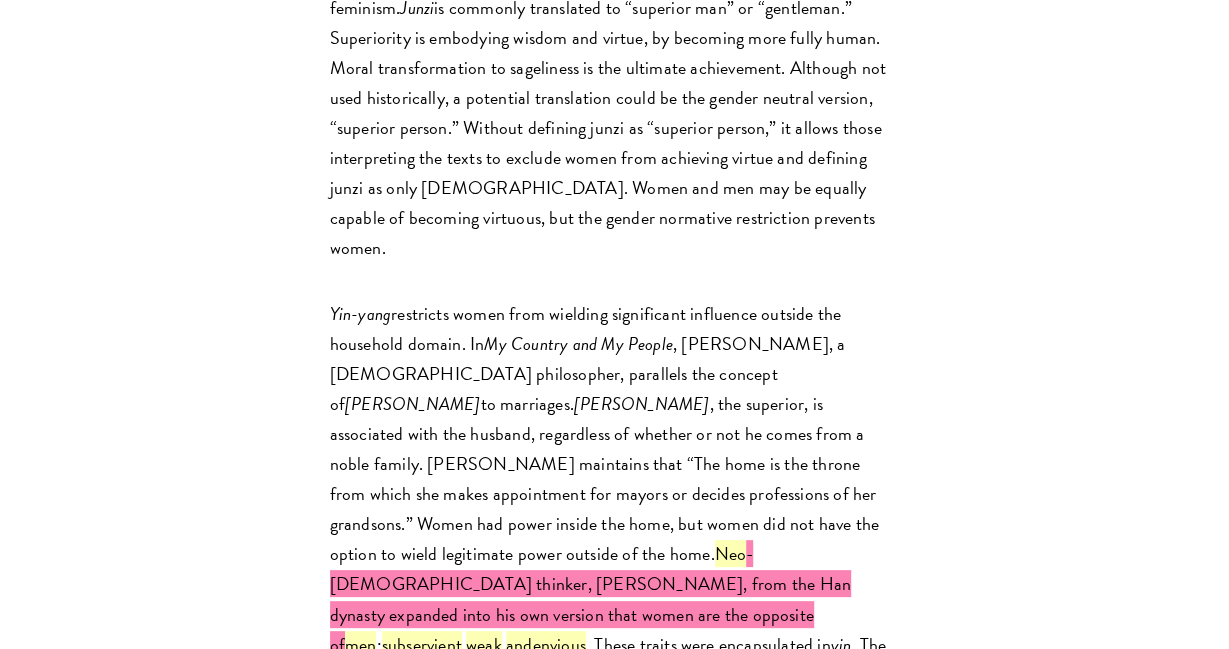 scroll, scrollTop: 3647, scrollLeft: 0, axis: vertical 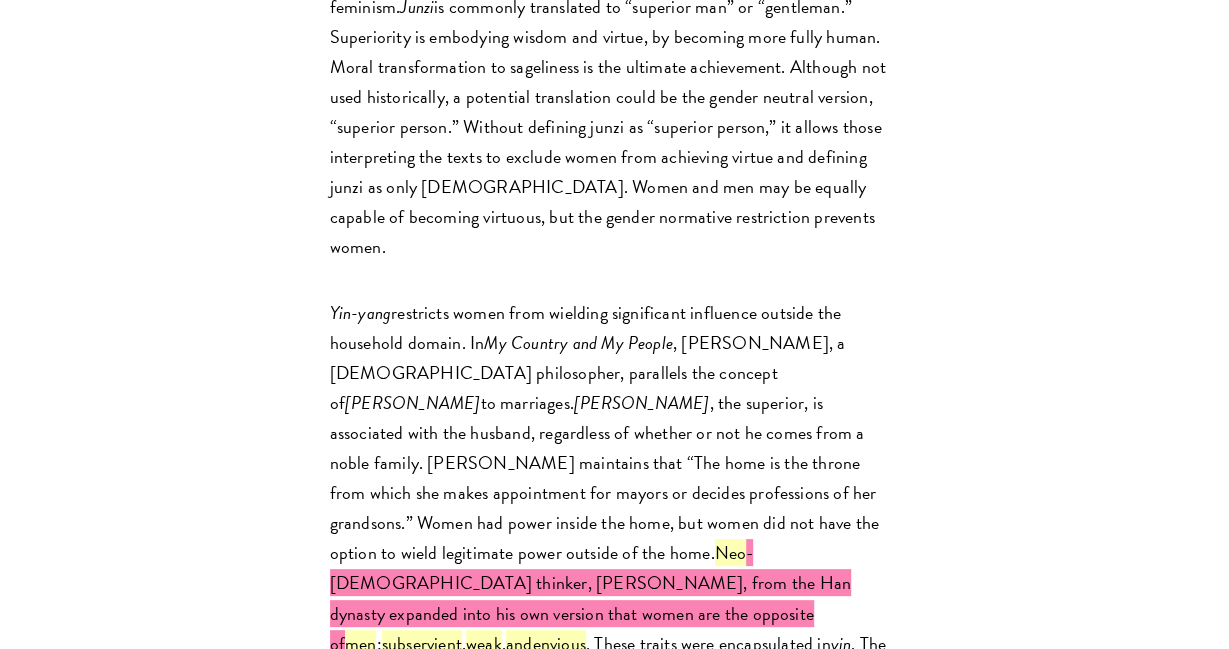 click on "envious" 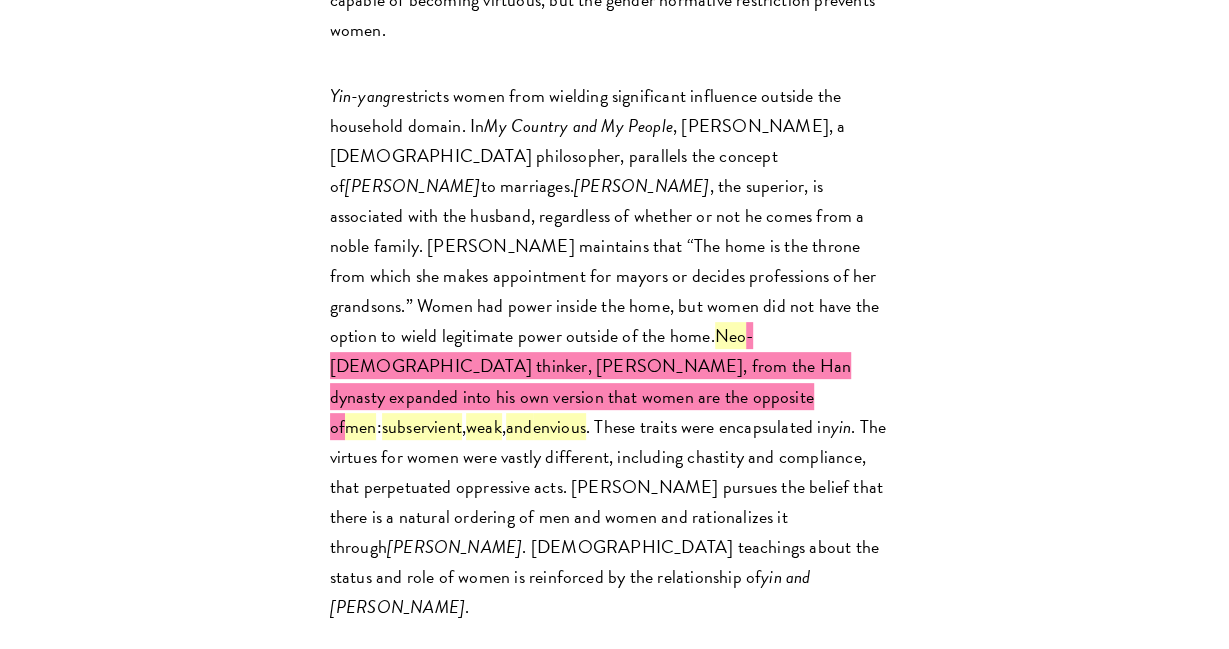 scroll, scrollTop: 3928, scrollLeft: 0, axis: vertical 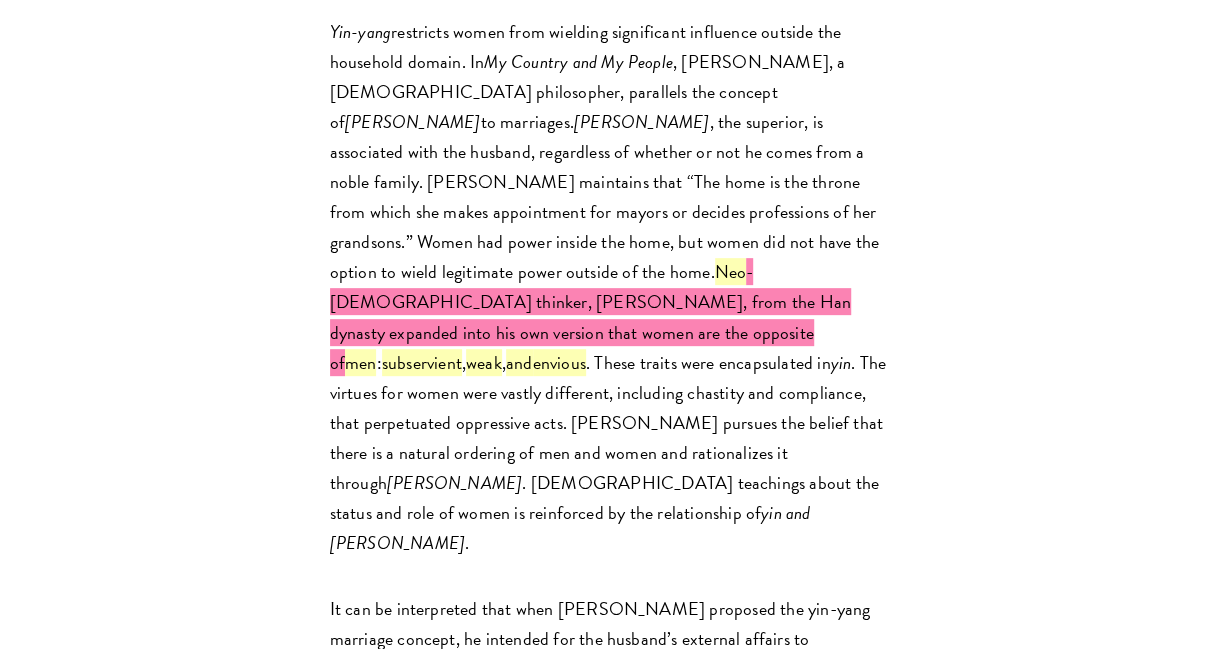 click on "It can be interpreted that when [PERSON_NAME] proposed the yin-yang marriage concept, he intended for the husband’s external affairs to complement the wife’s internal affairs. [PERSON_NAME], an ethicist and New [DEMOGRAPHIC_DATA], maintains that the underlying aspect is not superiority, but rather mutualism and division of labor. [PERSON_NAME] and [PERSON_NAME] similarly argue that  yin  and  [PERSON_NAME]  show a “difference in emphasis rather than a difference in kind”. When viewed this way,  yin-yang  divides labor, but constrains both genders to their respective domains. Although [PERSON_NAME]’ concept may have been proposed with the best of intentions, its reinforces a gender dichotomy. According to [PERSON_NAME] in  Half the Sky, But Not Yet Equal: China’s Feminist  Movement , women were “socially and physically bounded by the gender norms” of femininity and masculinity. Each gender is associated with normative traits and restrictive roles within a predetermined hierarchy." at bounding box center (615, 804) 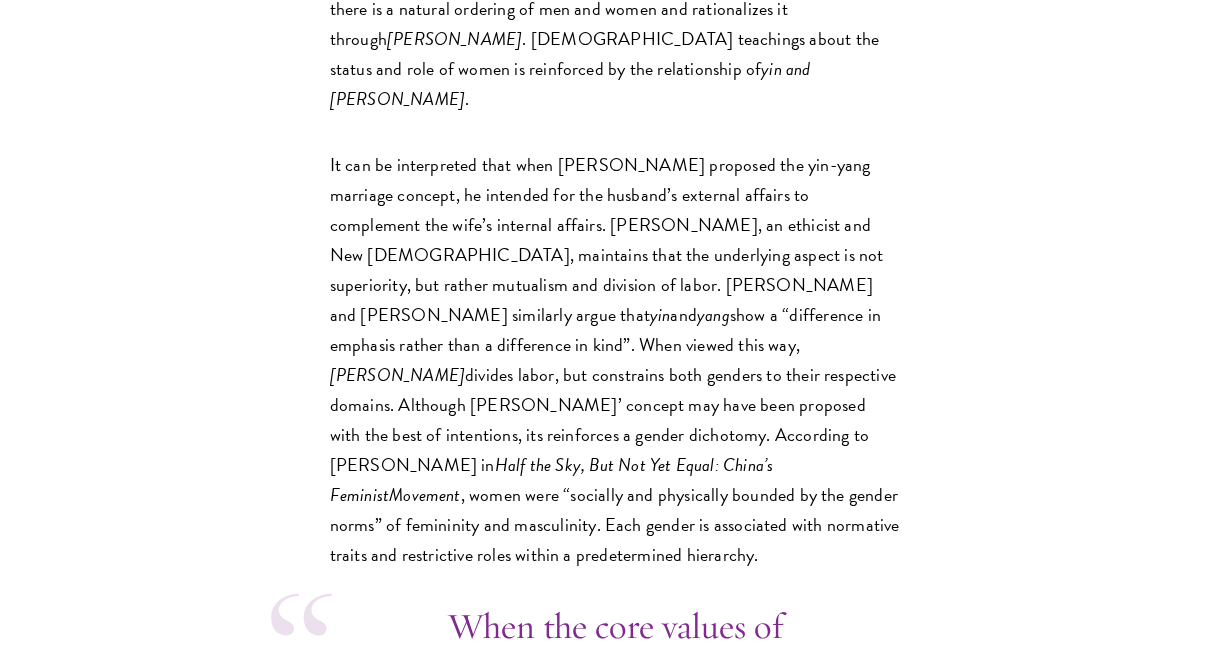 scroll, scrollTop: 4381, scrollLeft: 0, axis: vertical 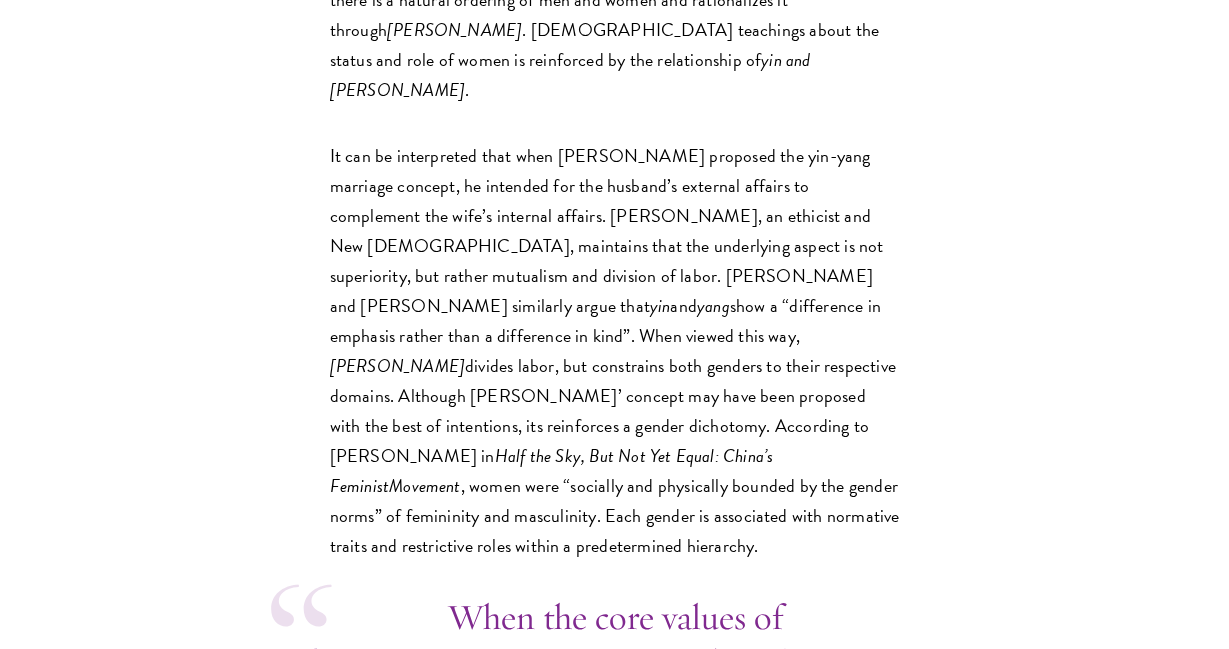 click on "Feminism at its core advocates for suspending the concept of separate but equal implied by  [PERSON_NAME] . This provides optionality, the ability and freedom to choose career and professional paths, of the modern women. [PERSON_NAME] posted a famous article in  The Atlantic  stating women “can’t have it all”, referencing the implausibility that women can combine career and family without significant compromise (greater than that of their [DEMOGRAPHIC_DATA] counterparts). Modern feminism pushed back, stating women can “have their all”, whether that entails being a successful mother, businesswoman, or both. Modern feminism advocates for gender equality and the potential for [DEMOGRAPHIC_DATA] to excel in the home and/or in the workplace. The movement also liberates the [DEMOGRAPHIC_DATA] counterpart to become the primary decision maker at home, contrary to historical gender norms. Rather than restricting the husband and wife to a defined domain, modern feminism provides the opportunity to choose the domain of superiority." at bounding box center [615, 1039] 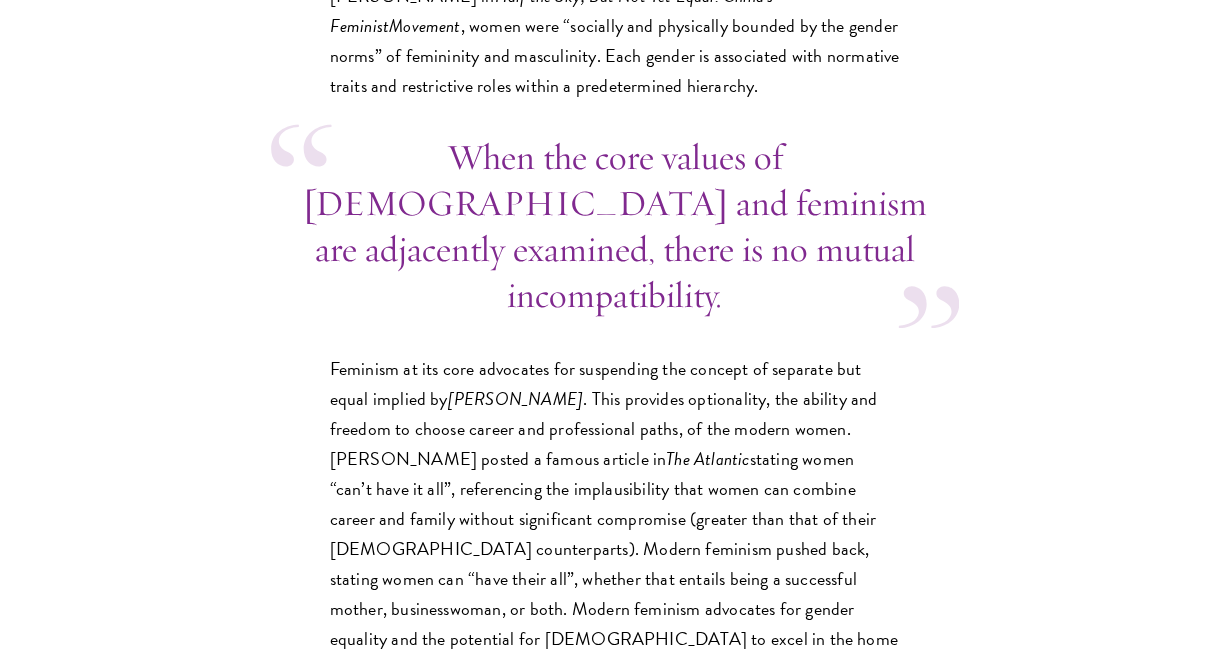 scroll, scrollTop: 4868, scrollLeft: 0, axis: vertical 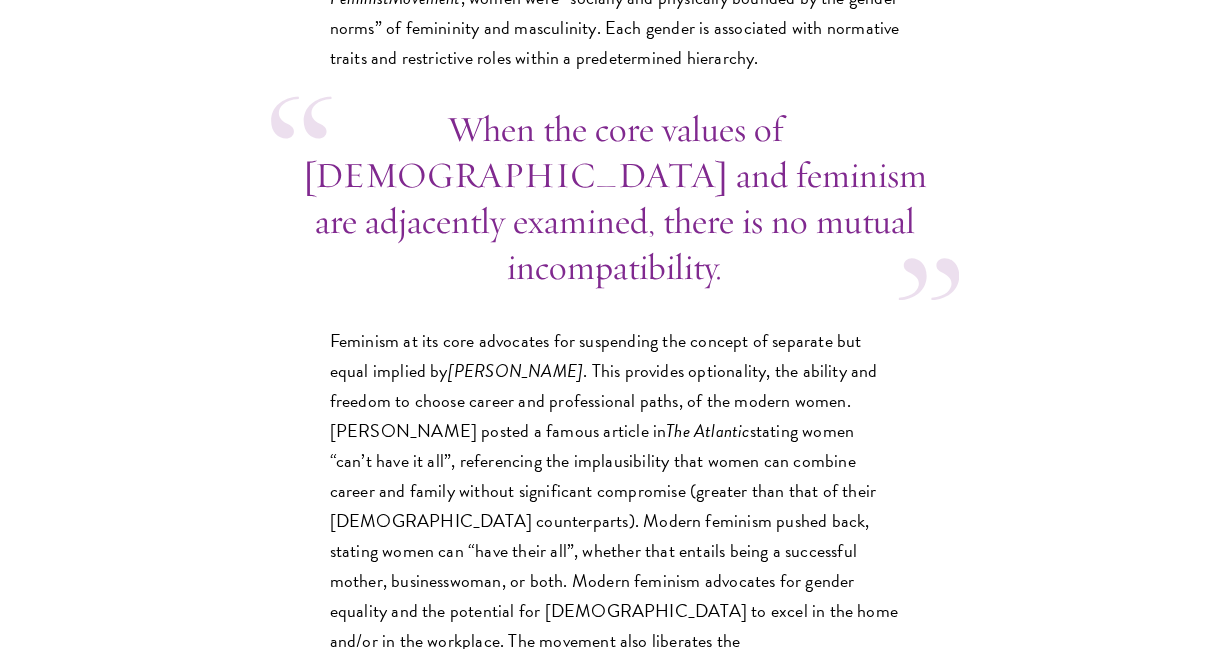 click on "When the core values of [DEMOGRAPHIC_DATA] and feminism are adjacently examined, there is no mutual incompatibility. The incompatibility lies between feminism and how [DEMOGRAPHIC_DATA] has been historically practiced, as stated above. For example, the concept of  ren (仁)  itself actually may not be sexist. [PERSON_NAME] never provides a clear definition of  ren  in the Analects except using the term to illustrate the ideal quality of a virtuous person and the ultimate goal of moral development. [PERSON_NAME], one of the most important philosophers in the [DEMOGRAPHIC_DATA] school of thought, believed that humans by nature are good. All people, regardless if they are men or women are equipped with  xin  (心, heart-mind) which is virtuous unless it is hampered by one’s environment or desires. [PERSON_NAME] states that all humans have  xin  and can achieve  ren ren ,  yi (义) ,  li (礼) , and  zhi (智)  to develop. Therefore, all beings, regardless if they are men or women, possess the potential to exhibit humaneness." at bounding box center (615, 1099) 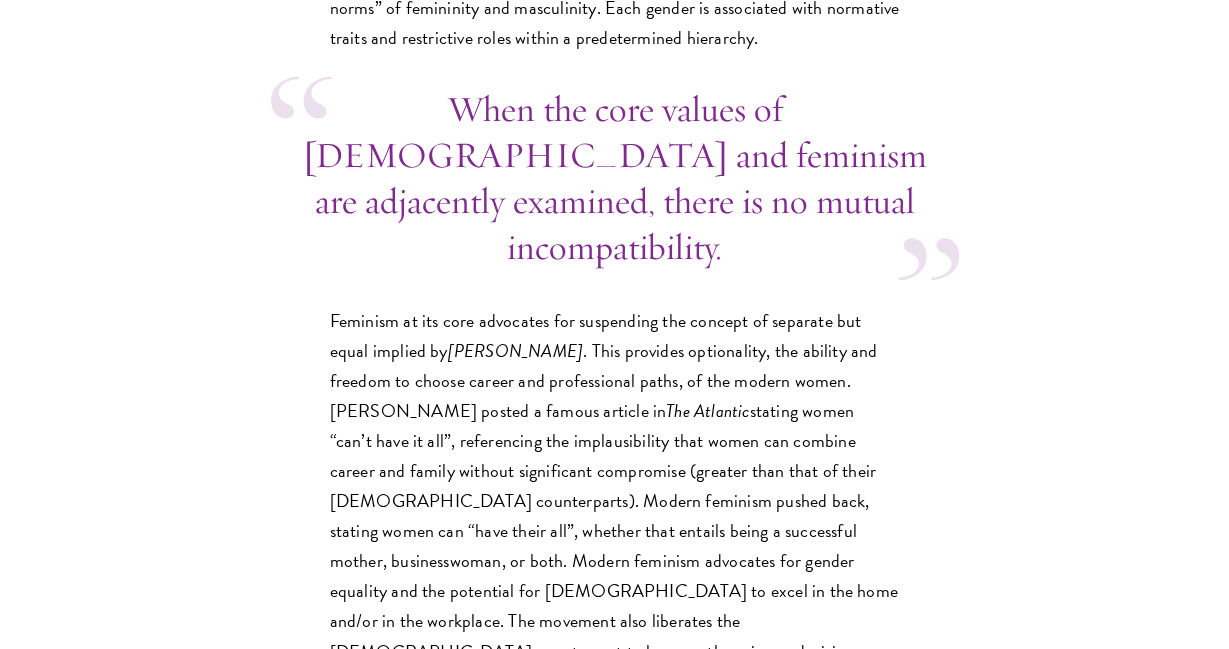 scroll, scrollTop: 4900, scrollLeft: 0, axis: vertical 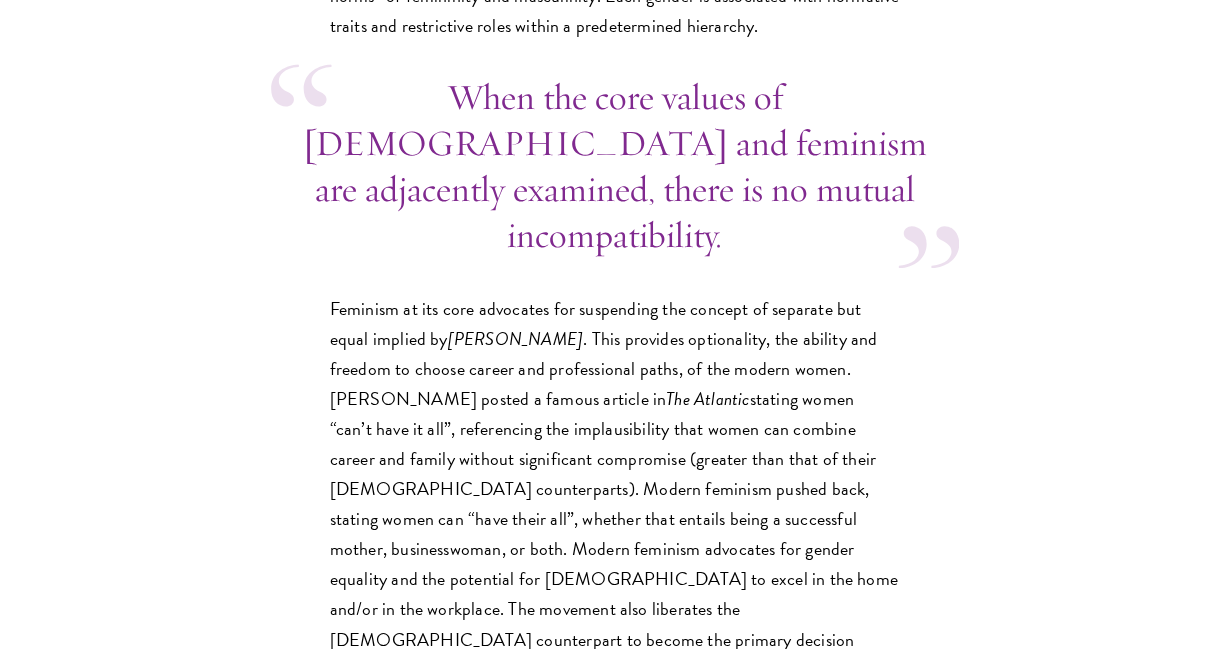 click on "When the core values of [DEMOGRAPHIC_DATA] and feminism are adjacently examined, there is no mutual incompatibility. The incompatibility lies between feminism and how [DEMOGRAPHIC_DATA] has been historically practiced, as stated above. For example, the concept of  ren (仁)  itself actually may not be sexist. [PERSON_NAME] never provides a clear definition of  ren  in the Analects except using the term to illustrate the ideal quality of a virtuous person and the ultimate goal of moral development. [PERSON_NAME], one of the most important philosophers in the [DEMOGRAPHIC_DATA] school of thought, believed that humans by nature are good. All people, regardless if they are men or women are equipped with  xin  (心, heart-mind) which is virtuous unless it is hampered by one’s environment or desires. [PERSON_NAME] states that all humans have  xin  and can achieve  ren ren ,  yi (义) ,  li (礼) , and  zhi (智)  to develop. Therefore, all beings, regardless if they are men or women, possess the potential to exhibit humaneness." at bounding box center [615, 1067] 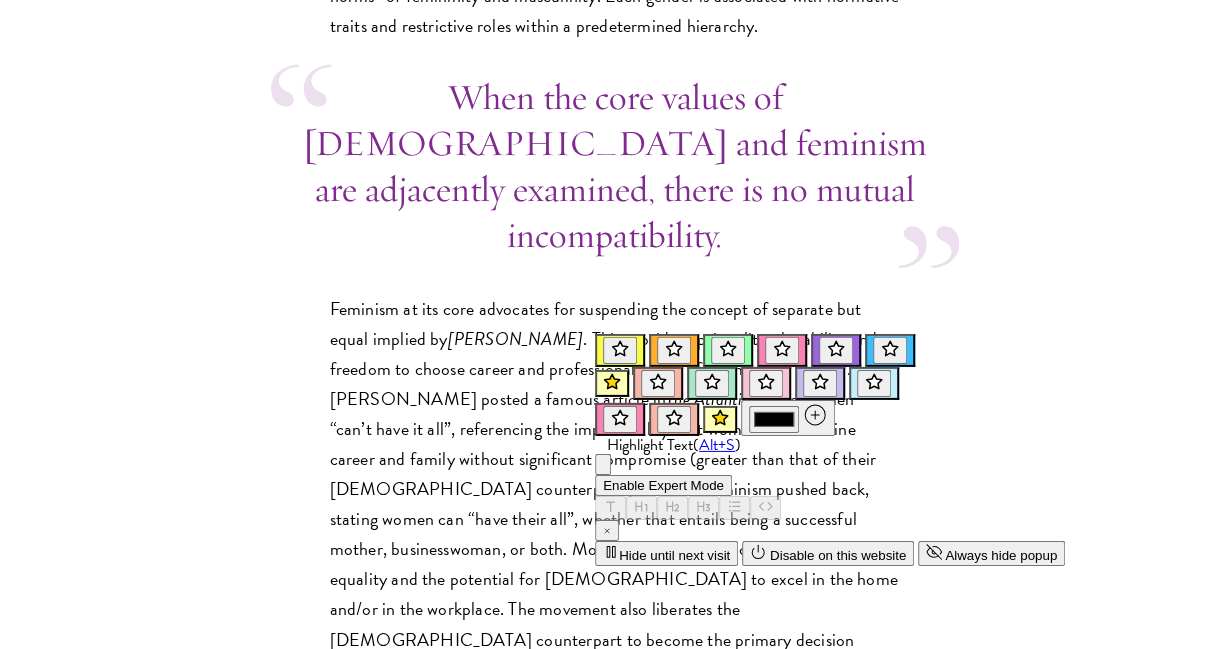 click on "When the core values of [DEMOGRAPHIC_DATA] and feminism are adjacently examined, there is no mutual incompatibility. The incompatibility lies between feminism and how [DEMOGRAPHIC_DATA] has been historically practiced, as stated above. For example, the concept of  ren (仁)  itself actually may not be sexist. [PERSON_NAME] never provides a clear definition of  ren  in the Analects except using the term to illustrate the ideal quality of a virtuous person and the ultimate goal of moral development. [PERSON_NAME], one of the most important philosophers in the [DEMOGRAPHIC_DATA] school of thought, believed that humans by nature are good. All people, regardless if they are men or women are equipped with  xin  (心, heart-mind) which is virtuous unless it is hampered by one’s environment or desires. [PERSON_NAME] states that all humans have  xin  and can achieve  ren ren ,  yi (义) ,  li (礼) , and  zhi (智)  to develop. Therefore, all beings, regardless if they are men or women, possess the potential to exhibit humaneness." at bounding box center [615, 1067] 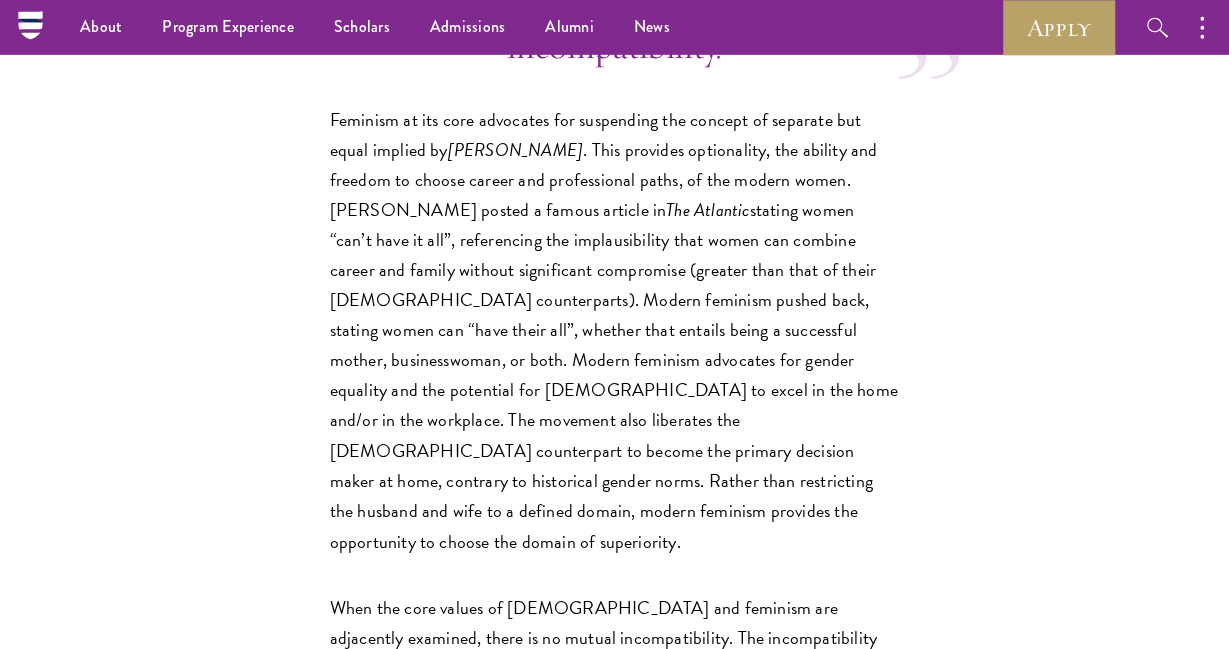 scroll, scrollTop: 5088, scrollLeft: 0, axis: vertical 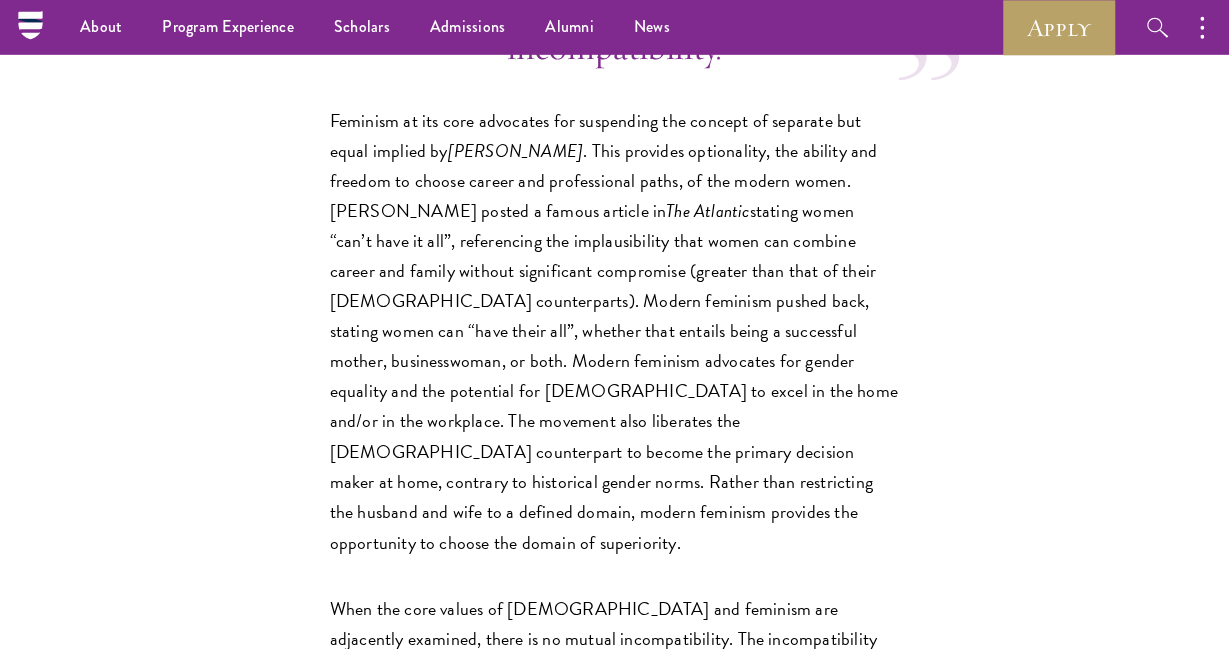 click on "When the core values of [DEMOGRAPHIC_DATA] and feminism are adjacently examined, there is no mutual incompatibility. The incompatibility lies between feminism and how [DEMOGRAPHIC_DATA] has been historically practiced, as stated above. For example, the concept of  ren (仁)  itself actually may not be sexist. [PERSON_NAME] never provides a clear definition of  ren  in the Analects except using the term to illustrate the ideal quality of a virtuous person and the ultimate goal of moral development. [PERSON_NAME], one of the most important philosophers in the [DEMOGRAPHIC_DATA] school of thought, believed that humans by nature are good. All people, regardless if they are men or women are equipped with  xin  (心, heart-mind) which is virtuous unless it is hampered by one’s environment or desires. [PERSON_NAME] states that all humans have  xin  and can achieve  ren ren ,  yi (义) ,  li (礼) , and  zhi (智)  to develop. Therefore, all beings, regardless if they are men or women, possess the potential to exhibit humaneness." at bounding box center (615, 879) 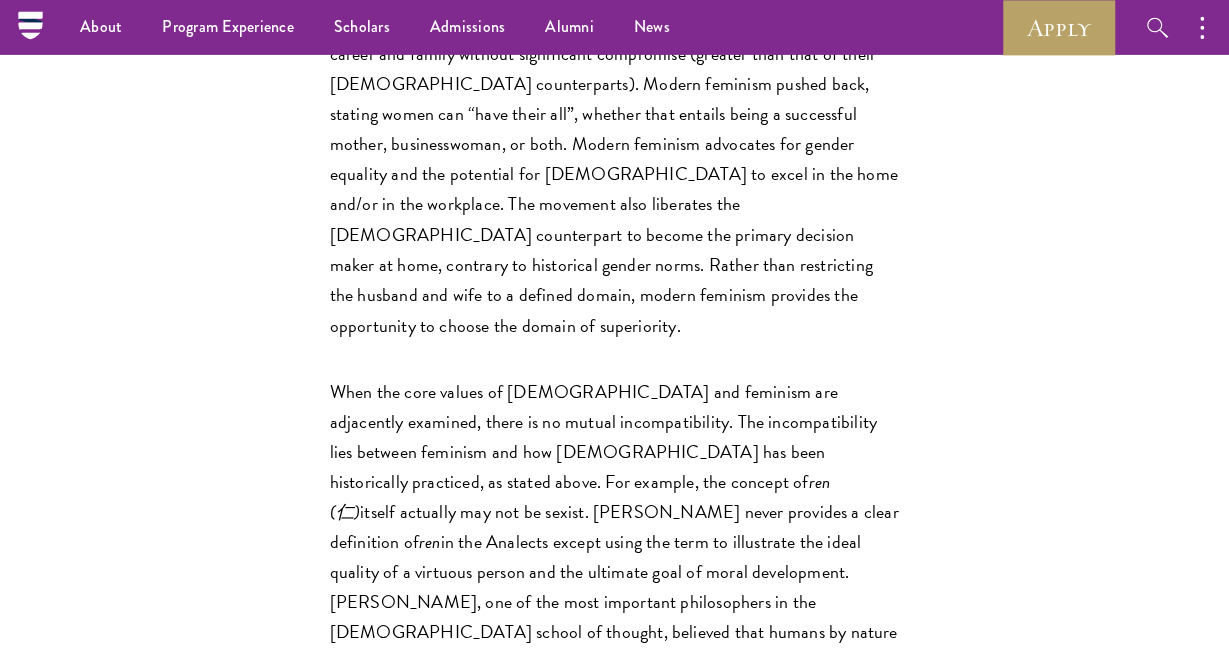scroll, scrollTop: 5301, scrollLeft: 0, axis: vertical 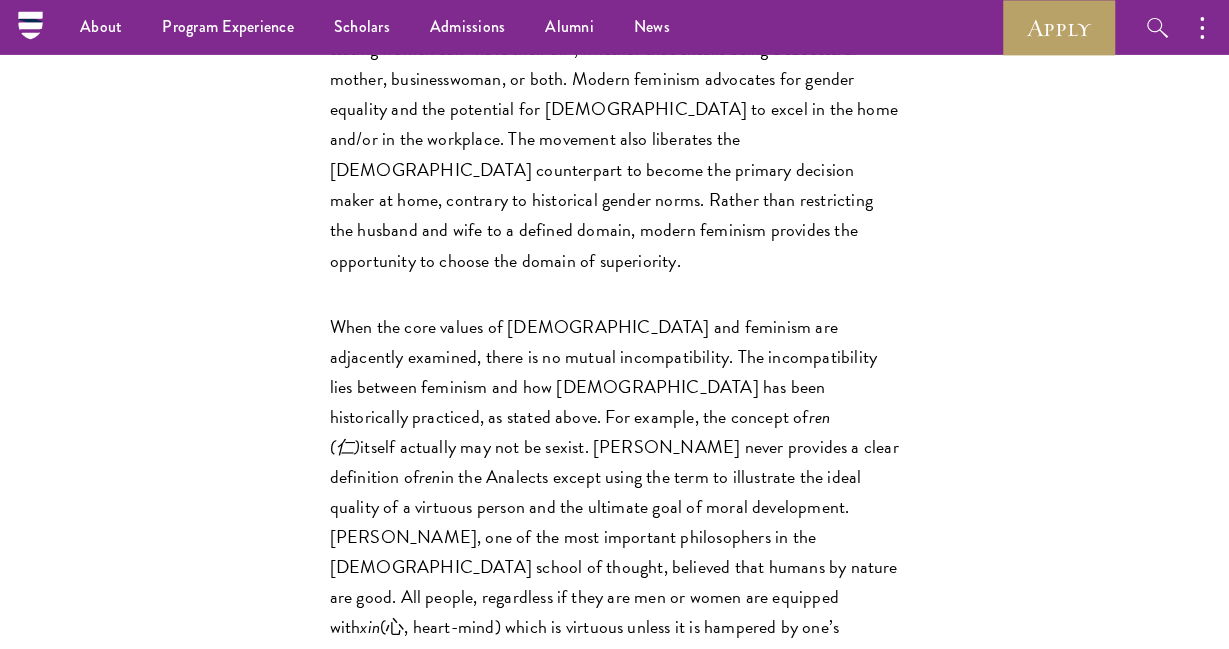 click on "[DEMOGRAPHIC_DATA] has the potential to reconcile discrepancies with feminism based on the way it has historically been taught. There is potential for this mode of thought to evolve into “a viable, universal doctrine of enduring philosophical significance, able to inform and shape humankind, transcending temporal and cultural differences,” according to the [GEOGRAPHIC_DATA] [PERSON_NAME]. Such an evolution may seem problematic on the surface; after all, [DEMOGRAPHIC_DATA] is rooted in tradition, whereas feminism opts to reform tradition. Although the tradition is often associated with hierarchy and gender norms, the essential insights of [DEMOGRAPHIC_DATA], like  ren , do not have to be interpreted to suppress women. Both philosophies are associated with social roles, rituals, and the formation or revision of self. These intersections of thought provide a solid base to reconcile them." at bounding box center [615, 1113] 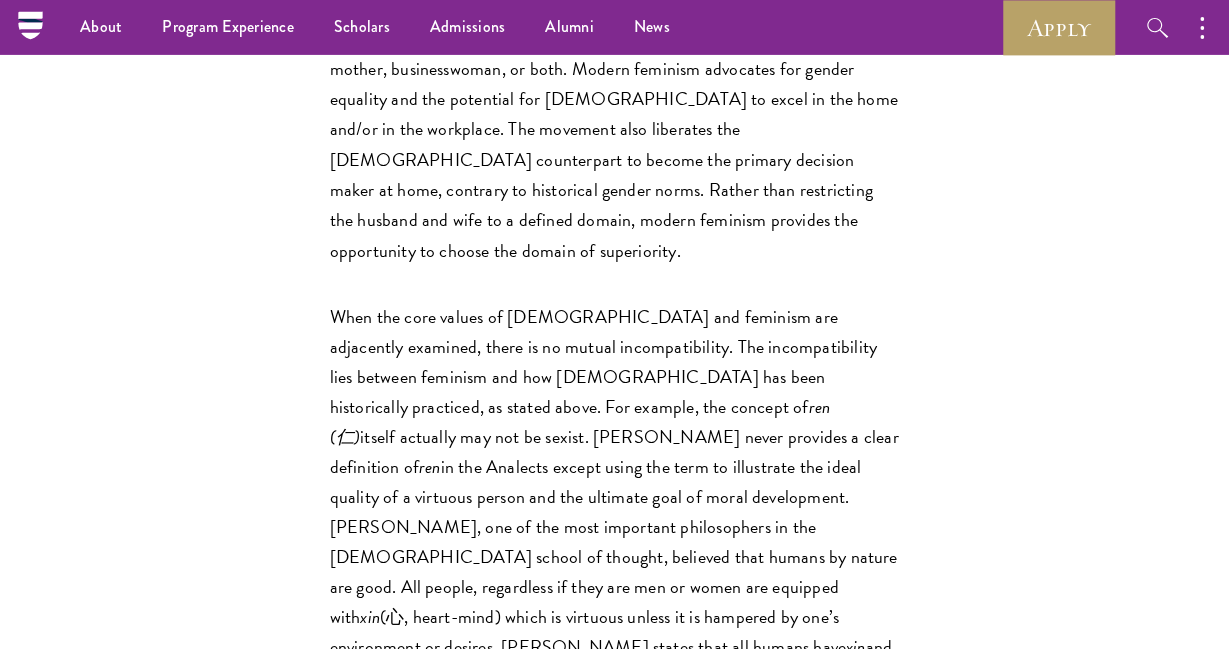 scroll, scrollTop: 5376, scrollLeft: 0, axis: vertical 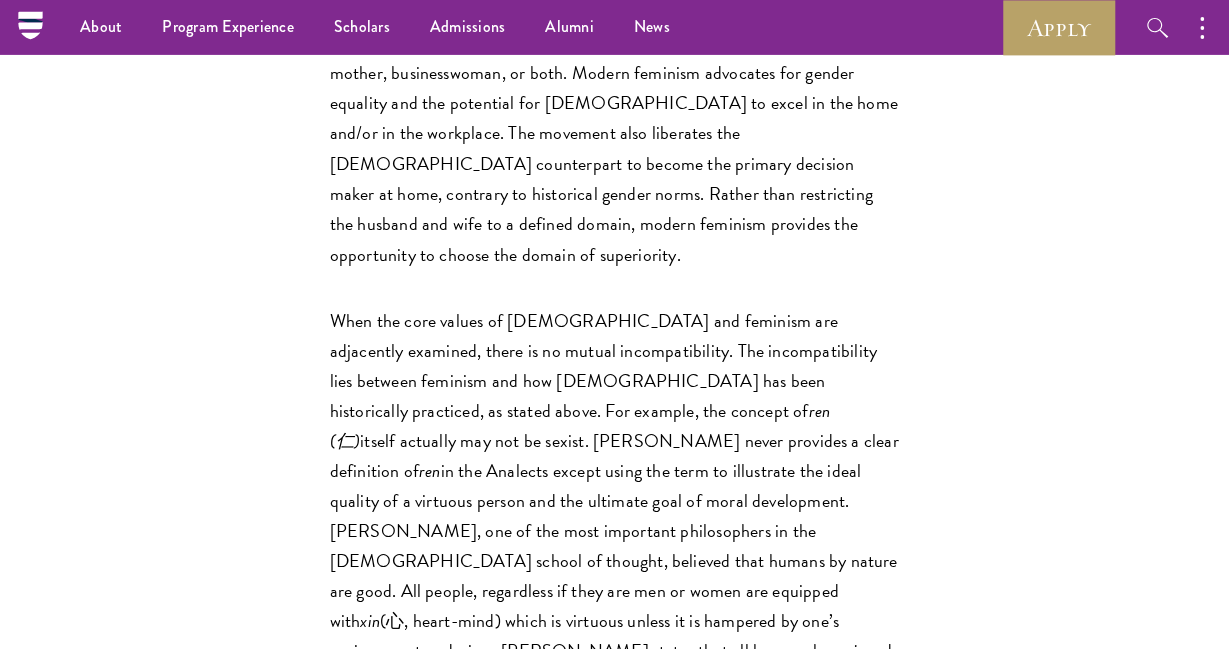 click on "[DEMOGRAPHIC_DATA] has the potential to reconcile discrepancies with feminism based on the way it has historically been taught. There is potential for this mode of thought to evolve into “a viable, universal doctrine of enduring philosophical significance, able to inform and shape humankind, transcending temporal and cultural differences,” according to the [GEOGRAPHIC_DATA] [PERSON_NAME]. Such an evolution may seem problematic on the surface; after all, [DEMOGRAPHIC_DATA] is rooted in tradition, whereas feminism opts to reform tradition. Although the tradition is often associated with hierarchy and gender norms, the essential insights of [DEMOGRAPHIC_DATA], like  ren , do not have to be interpreted to suppress women. Both philosophies are associated with social roles, rituals, and the formation or revision of self. These intersections of thought provide a solid base to reconcile them." at bounding box center [615, 1107] 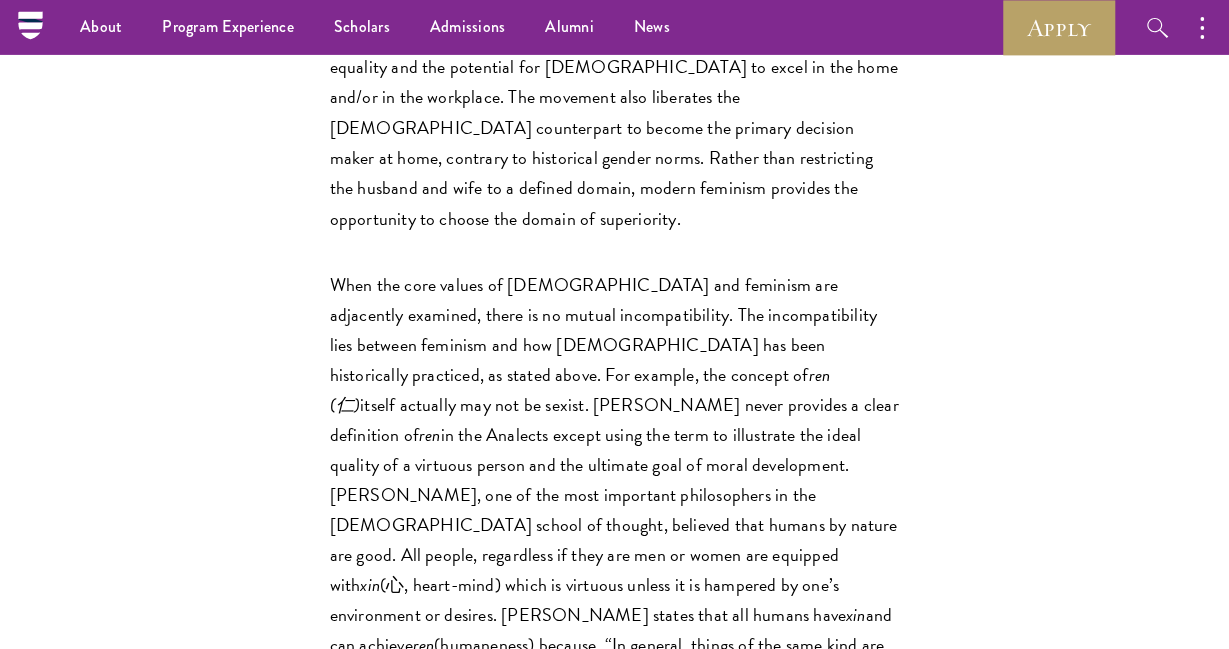 scroll, scrollTop: 5411, scrollLeft: 0, axis: vertical 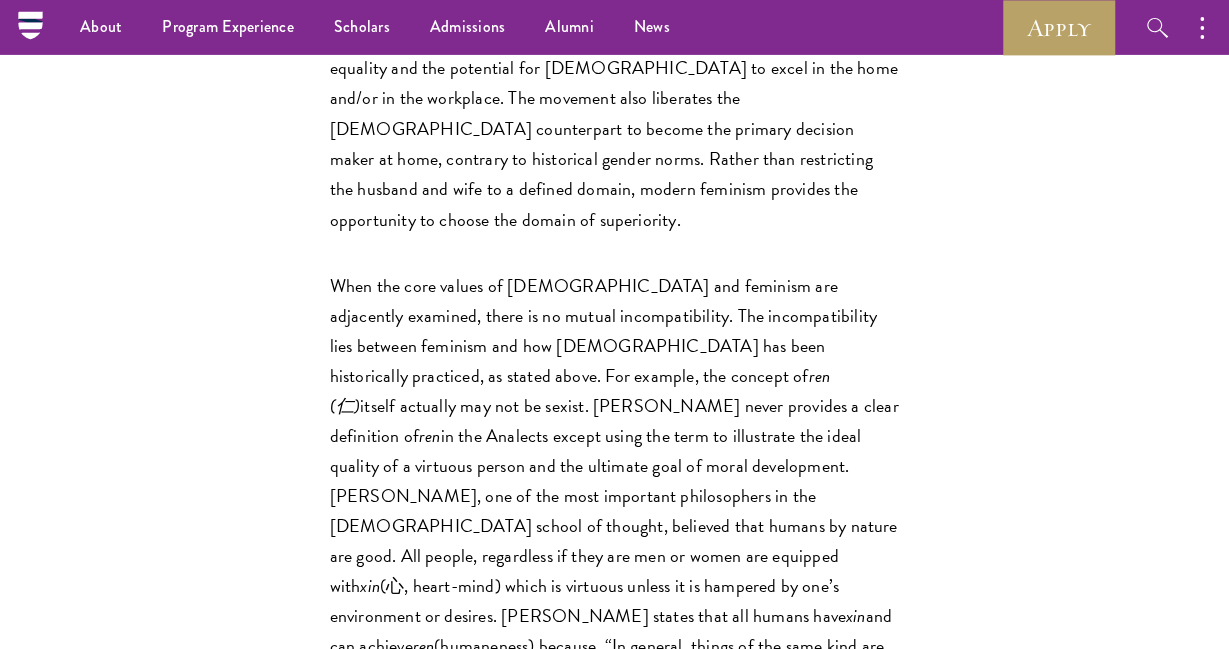 click on "[DEMOGRAPHIC_DATA] has the potential to reconcile discrepancies with feminism based on the way it has historically been taught. There is potential for this mode of thought to evolve into “a viable, universal doctrine of enduring philosophical significance, able to inform and shape humankind, transcending temporal and cultural differences,” according to the [GEOGRAPHIC_DATA] [PERSON_NAME]. Such an evolution may seem problematic on the surface; after all, [DEMOGRAPHIC_DATA] is rooted in tradition, whereas feminism opts to reform tradition. Although the tradition is often associated with hierarchy and gender norms, the essential insights of [DEMOGRAPHIC_DATA], like  ren , do not have to be interpreted to suppress women. Both philosophies are associated with social roles, rituals, and the formation or revision of self. These intersections of thought provide a solid base to reconcile them." at bounding box center [615, 1072] 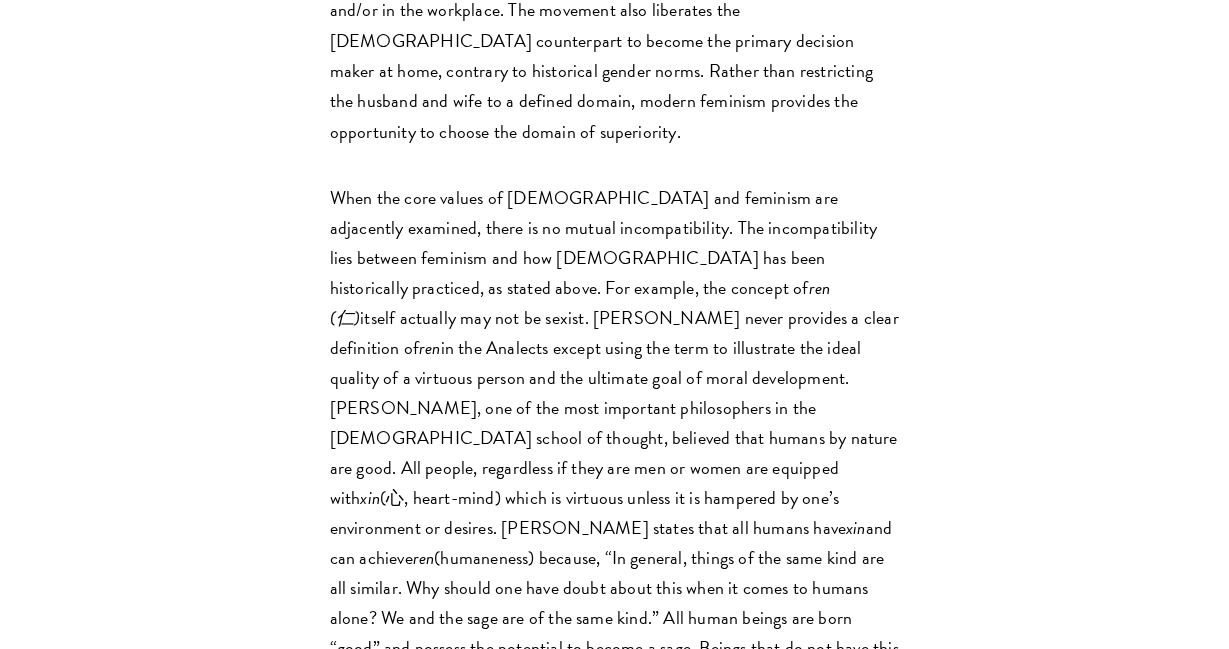 scroll, scrollTop: 5498, scrollLeft: 0, axis: vertical 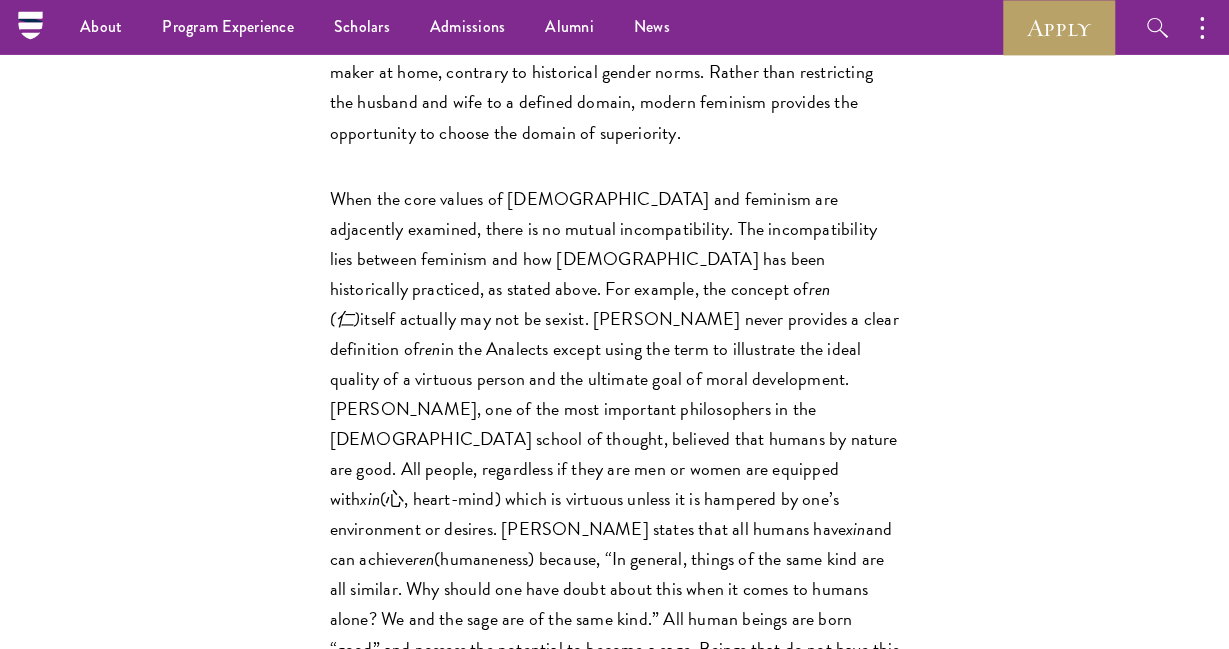 click on "[DEMOGRAPHIC_DATA] has the potential to reconcile discrepancies with feminism based on the way it has historically been taught. There is potential for this mode of thought to evolve into “a viable, universal doctrine of enduring philosophical significance, able to inform and shape humankind, transcending temporal and cultural differences,” according to the [GEOGRAPHIC_DATA] [PERSON_NAME]. Such an evolution may seem problematic on the surface; after all, [DEMOGRAPHIC_DATA] is rooted in tradition, whereas feminism opts to reform tradition. Although the tradition is often associated with hierarchy and gender norms, the essential insights of [DEMOGRAPHIC_DATA], like  ren , do not have to be interpreted to suppress women. Both philosophies are associated with social roles, rituals, and the formation or revision of self. These intersections of thought provide a solid base to reconcile them." at bounding box center (615, 985) 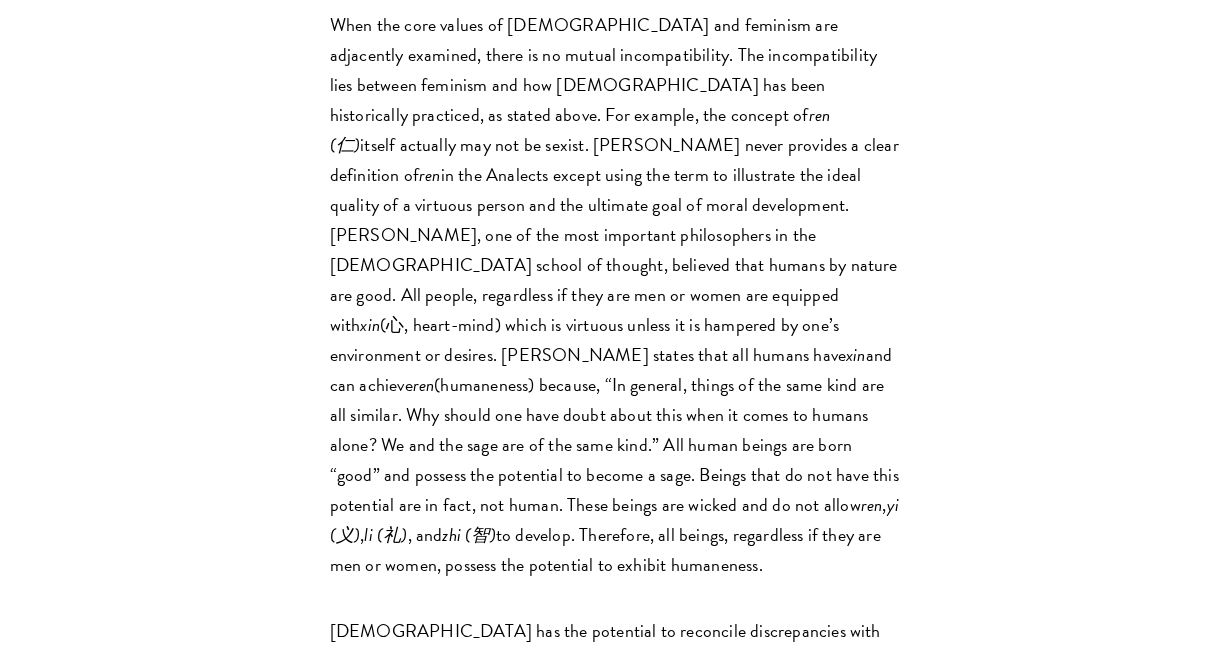 scroll, scrollTop: 5668, scrollLeft: 0, axis: vertical 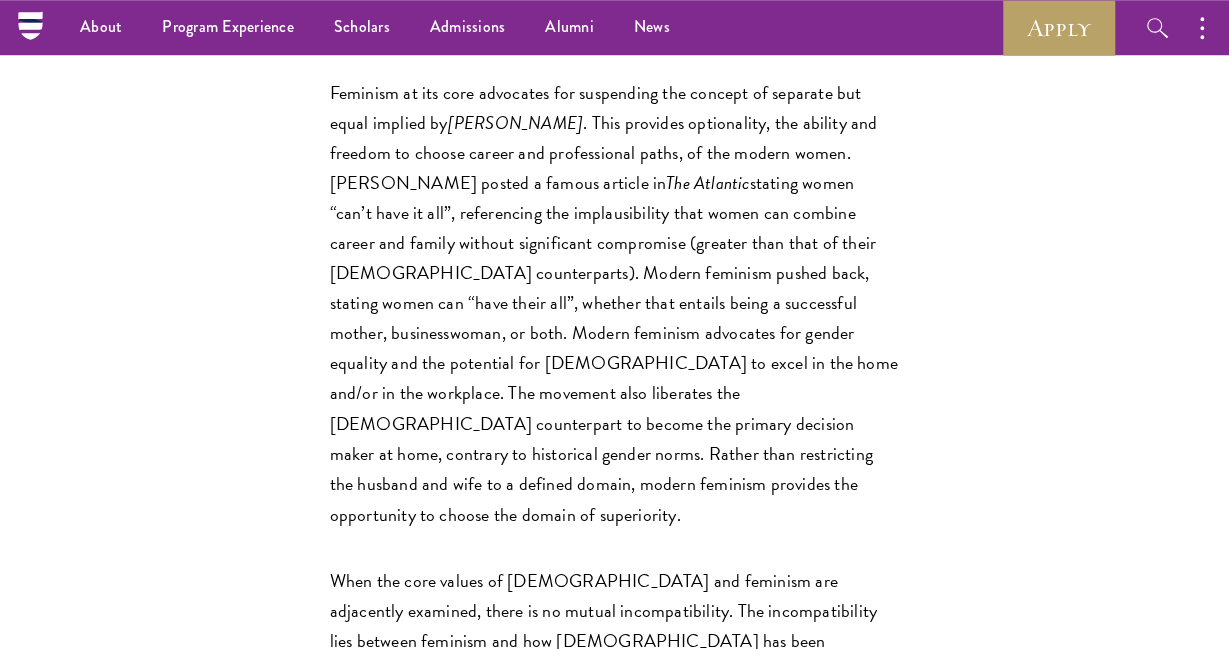 click on "Share
News
The [DEMOGRAPHIC_DATA]-Feminism Conflict: Why a New Understanding is Necessary
[DATE]
Schwarzman Scholars worked together to create an academic journal, reflecting their ability to think critically about the [GEOGRAPHIC_DATA] and the implications of its rise. These collections of thoughts come together to form “[PERSON_NAME],” our Journal dedicated to the publication of the informative and analytical essays of our scholars. As the application deadline for the class of 2019 is approaching and the start of the [DATE]-[DATE] academic year is on its way, we are sharing pieces from the second issue of [PERSON_NAME] to give insight into the critical thinking and scholarship taking place at [GEOGRAPHIC_DATA]. Here, [PERSON_NAME], (Class of 2017) discusses the intersection of [DEMOGRAPHIC_DATA] and Feminist ideals.
[PERSON_NAME]
and" at bounding box center (614, 336) 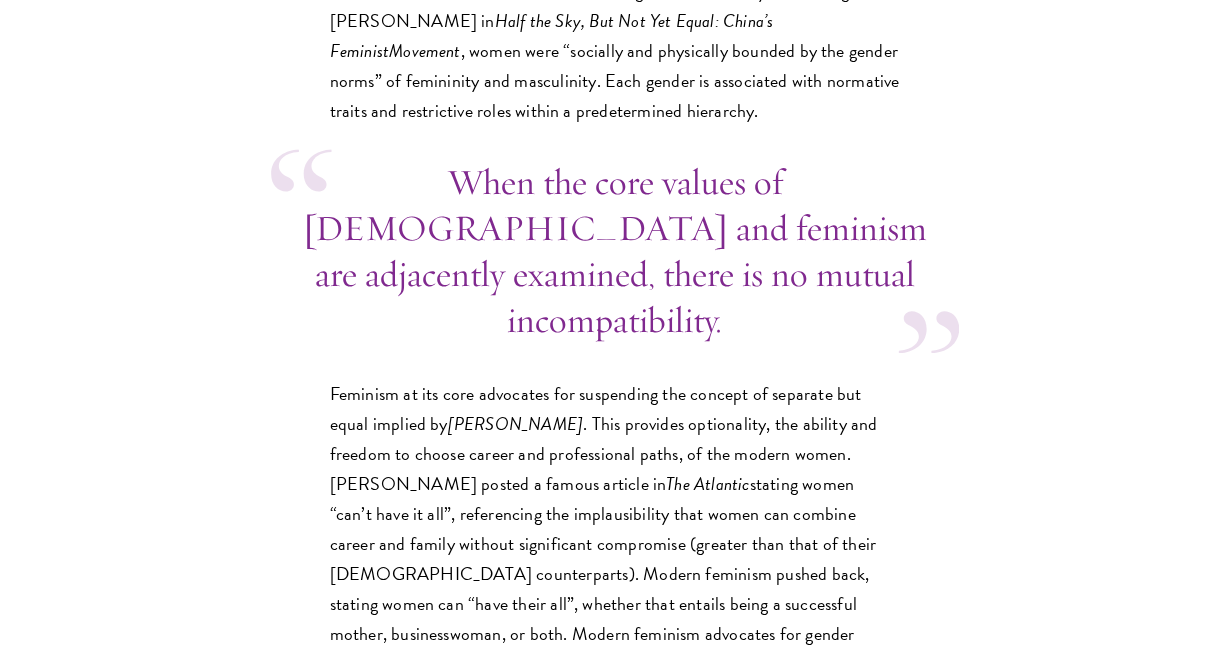 scroll, scrollTop: 4817, scrollLeft: 0, axis: vertical 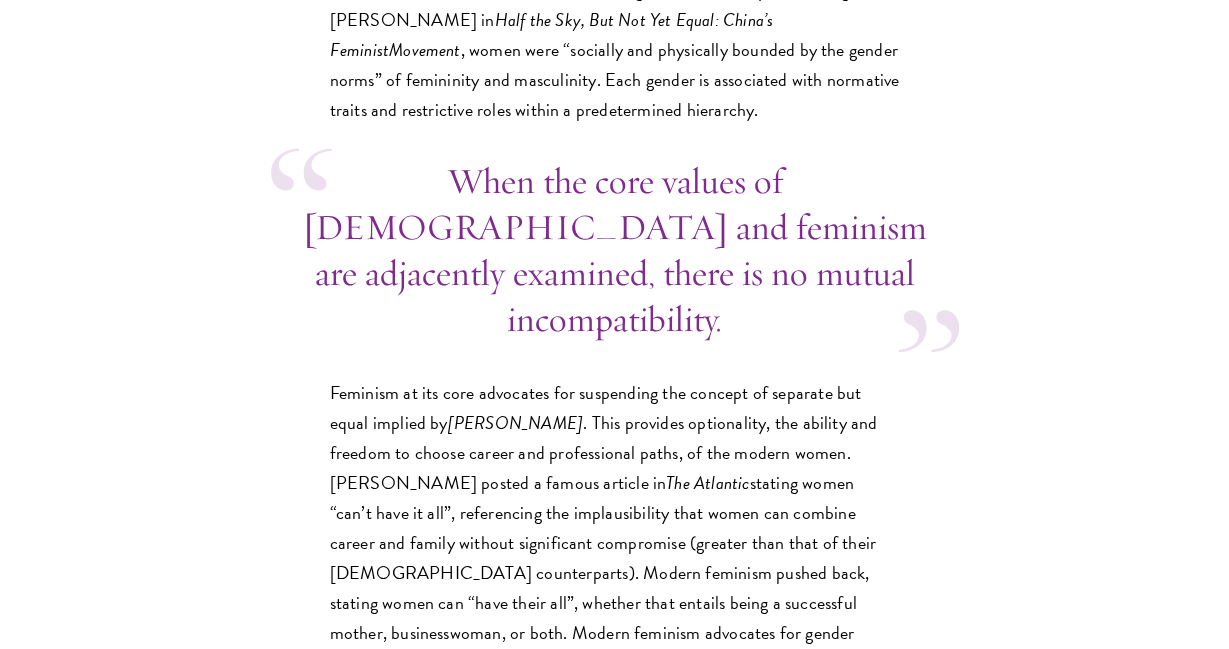 click on "When the core values of [DEMOGRAPHIC_DATA] and feminism are adjacently examined, there is no mutual incompatibility. The incompatibility lies between feminism and how [DEMOGRAPHIC_DATA] has been historically practiced, as stated above. For example, the concept of  ren (仁)  itself actually may not be sexist. [PERSON_NAME] never provides a clear definition of  ren  in the Analects except using the term to illustrate the ideal quality of a virtuous person and the ultimate goal of moral development. [PERSON_NAME], one of the most important philosophers in the [DEMOGRAPHIC_DATA] school of thought, believed that humans by nature are good. All people, regardless if they are men or women are equipped with  xin  (心, heart-mind) which is virtuous unless it is hampered by one’s environment or desires. [PERSON_NAME] states that all humans have  xin  and can achieve  ren ren ,  yi (义) ,  li (礼) , and  zhi (智)  to develop. Therefore, all beings, regardless if they are men or women, possess the potential to exhibit humaneness." at bounding box center (615, 1150) 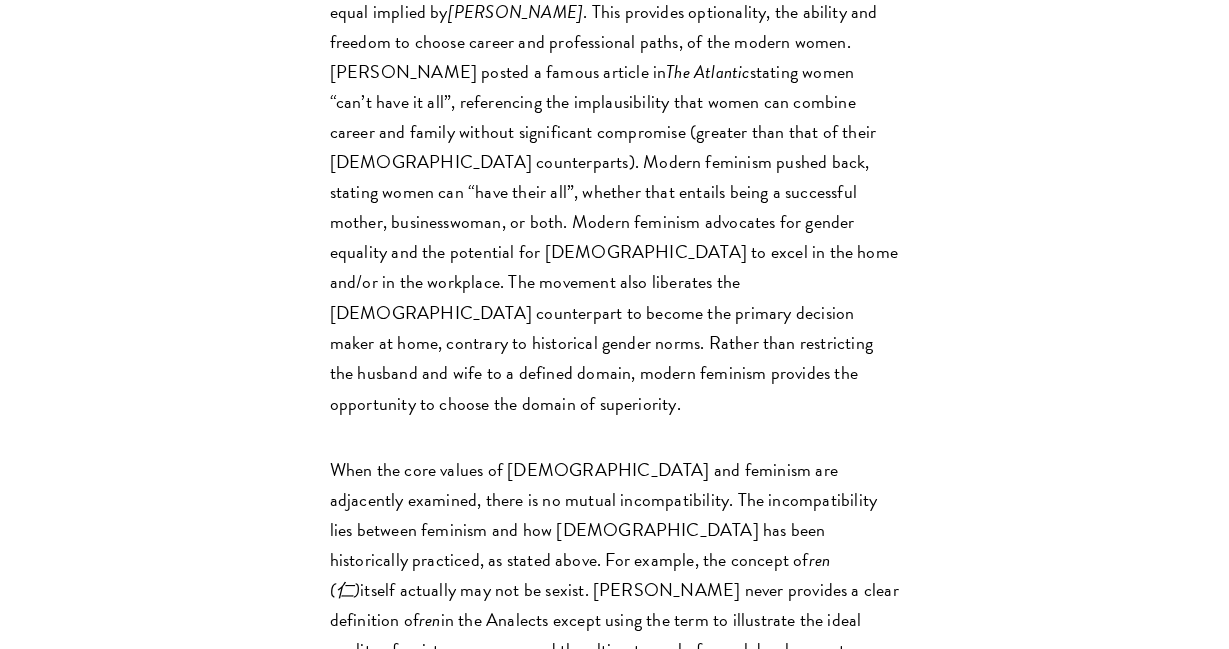 scroll, scrollTop: 5230, scrollLeft: 0, axis: vertical 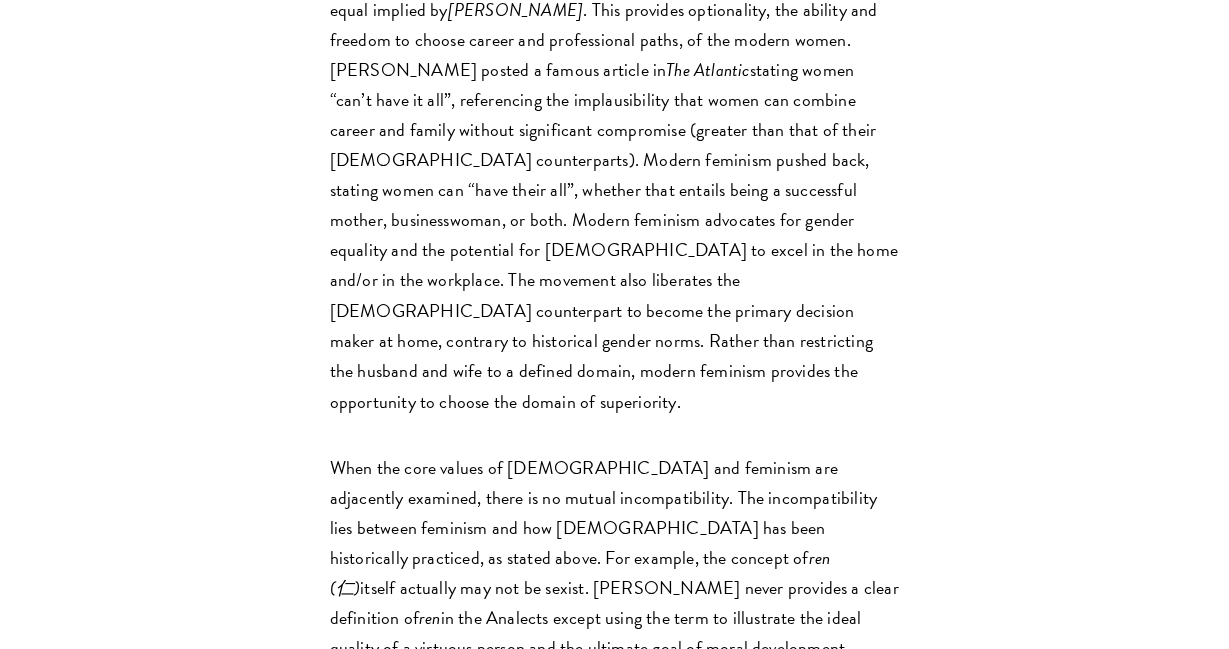 click on "When the core values of [DEMOGRAPHIC_DATA] and feminism are adjacently examined, there is no mutual incompatibility. The incompatibility lies between feminism and how [DEMOGRAPHIC_DATA] has been historically practiced, as stated above. For example, the concept of  ren (仁)  itself actually may not be sexist. [PERSON_NAME] never provides a clear definition of  ren  in the Analects except using the term to illustrate the ideal quality of a virtuous person and the ultimate goal of moral development. [PERSON_NAME], one of the most important philosophers in the [DEMOGRAPHIC_DATA] school of thought, believed that humans by nature are good. All people, regardless if they are men or women are equipped with  xin  (心, heart-mind) which is virtuous unless it is hampered by one’s environment or desires. [PERSON_NAME] states that all humans have  xin  and can achieve  ren ren ,  yi (义) ,  li (礼) , and  zhi (智)  to develop. Therefore, all beings, regardless if they are men or women, possess the potential to exhibit humaneness." at bounding box center [615, 737] 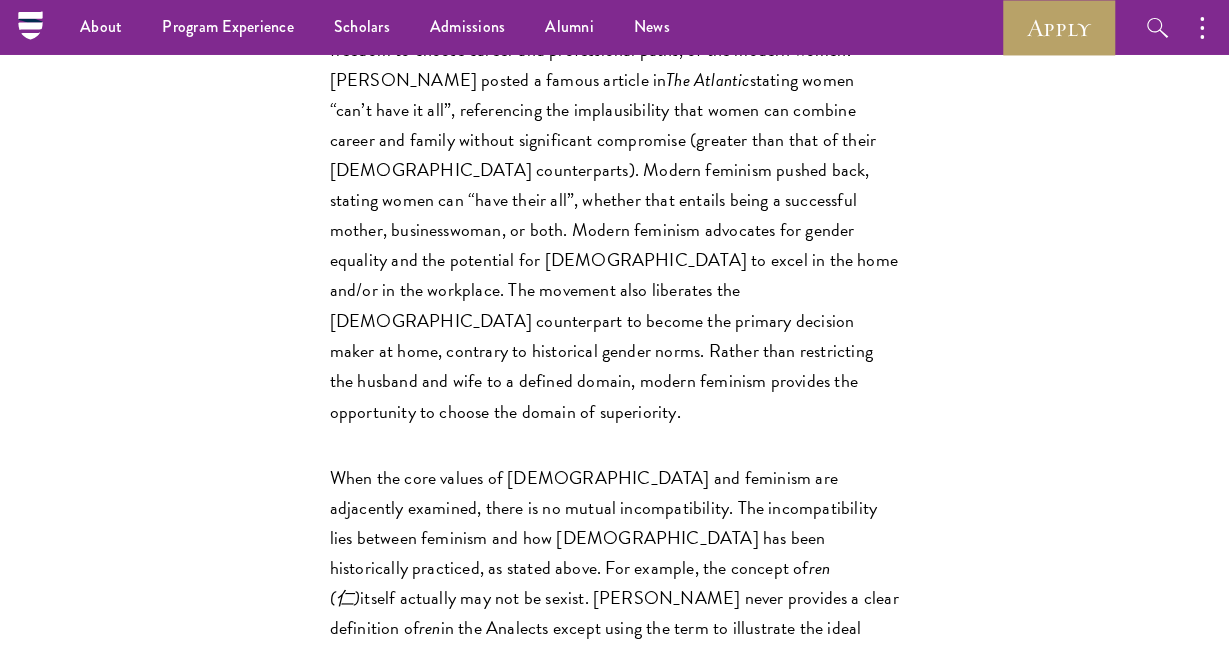 scroll, scrollTop: 5219, scrollLeft: 0, axis: vertical 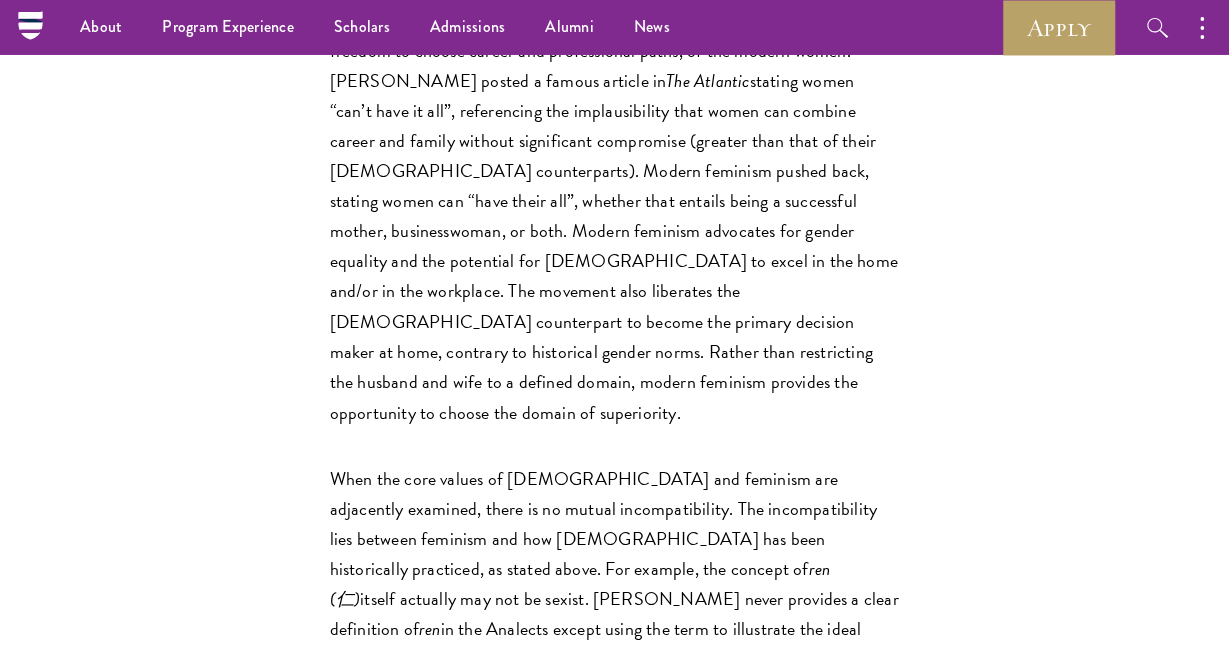 click on "When the core values of [DEMOGRAPHIC_DATA] and feminism are adjacently examined, there is no mutual incompatibility. The incompatibility lies between feminism and how [DEMOGRAPHIC_DATA] has been historically practiced, as stated above. For example, the concept of  ren (仁)  itself actually may not be sexist. [PERSON_NAME] never provides a clear definition of  ren  in the Analects except using the term to illustrate the ideal quality of a virtuous person and the ultimate goal of moral development. [PERSON_NAME], one of the most important philosophers in the [DEMOGRAPHIC_DATA] school of thought, believed that humans by nature are good. All people, regardless if they are men or women are equipped with  xin  (心, heart-mind) which is virtuous unless it is hampered by one’s environment or desires. [PERSON_NAME] states that all humans have  xin  and can achieve  ren ren ,  yi (义) ,  li (礼) , and  zhi (智)  to develop. Therefore, all beings, regardless if they are men or women, possess the potential to exhibit humaneness." at bounding box center [615, 748] 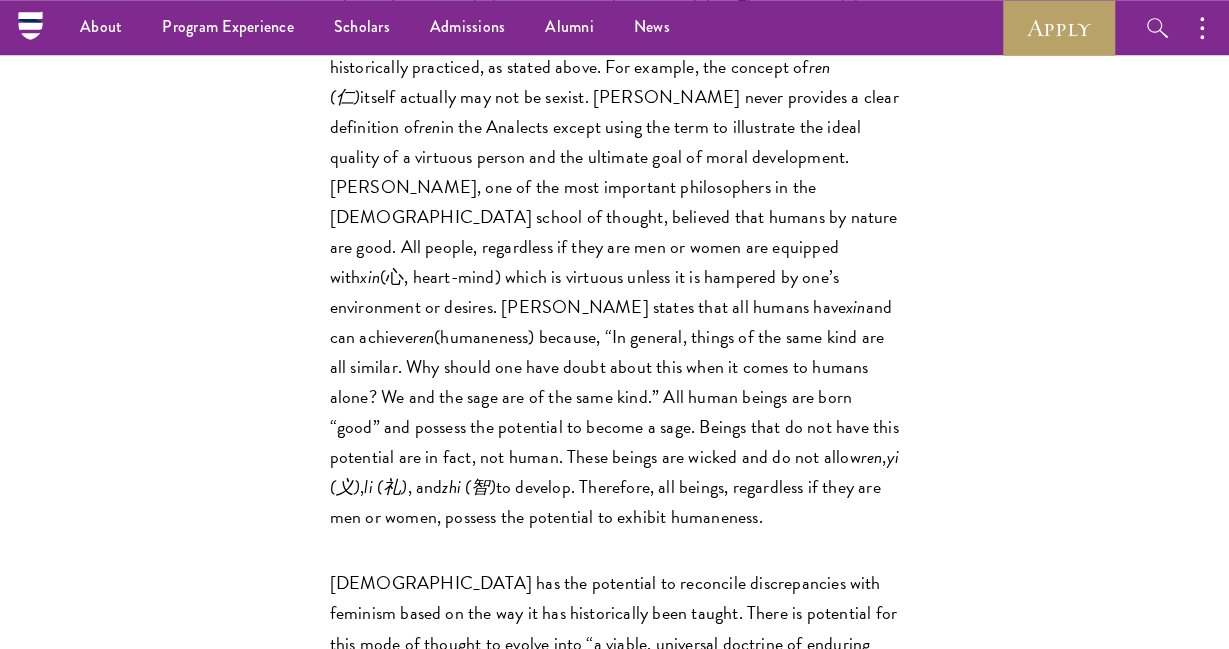 scroll, scrollTop: 5720, scrollLeft: 0, axis: vertical 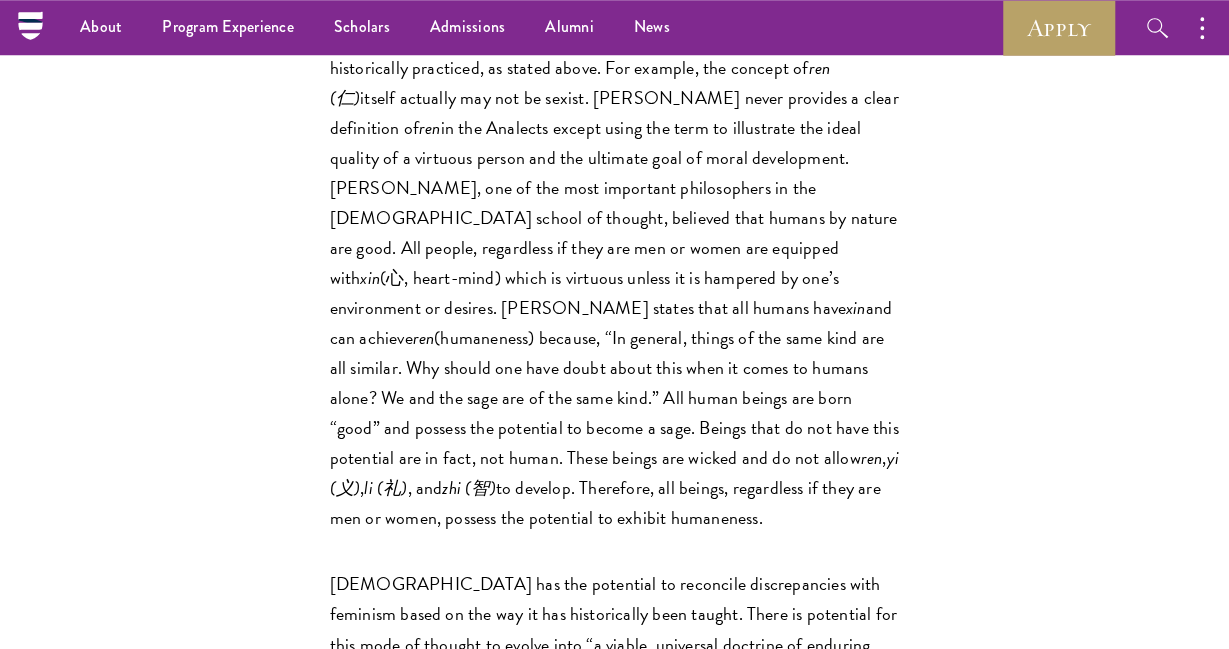 click on "[DEMOGRAPHIC_DATA] has the potential to reconcile discrepancies with feminism based on the way it has historically been taught. There is potential for this mode of thought to evolve into “a viable, universal doctrine of enduring philosophical significance, able to inform and shape humankind, transcending temporal and cultural differences,” according to the [GEOGRAPHIC_DATA] [PERSON_NAME]. Such an evolution may seem problematic on the surface; after all, [DEMOGRAPHIC_DATA] is rooted in tradition, whereas feminism opts to reform tradition. Although the tradition is often associated with hierarchy and gender norms, the essential insights of [DEMOGRAPHIC_DATA], like  ren , do not have to be interpreted to suppress women. Both philosophies are associated with social roles, rituals, and the formation or revision of self. These intersections of thought provide a solid base to reconcile them." at bounding box center [615, 763] 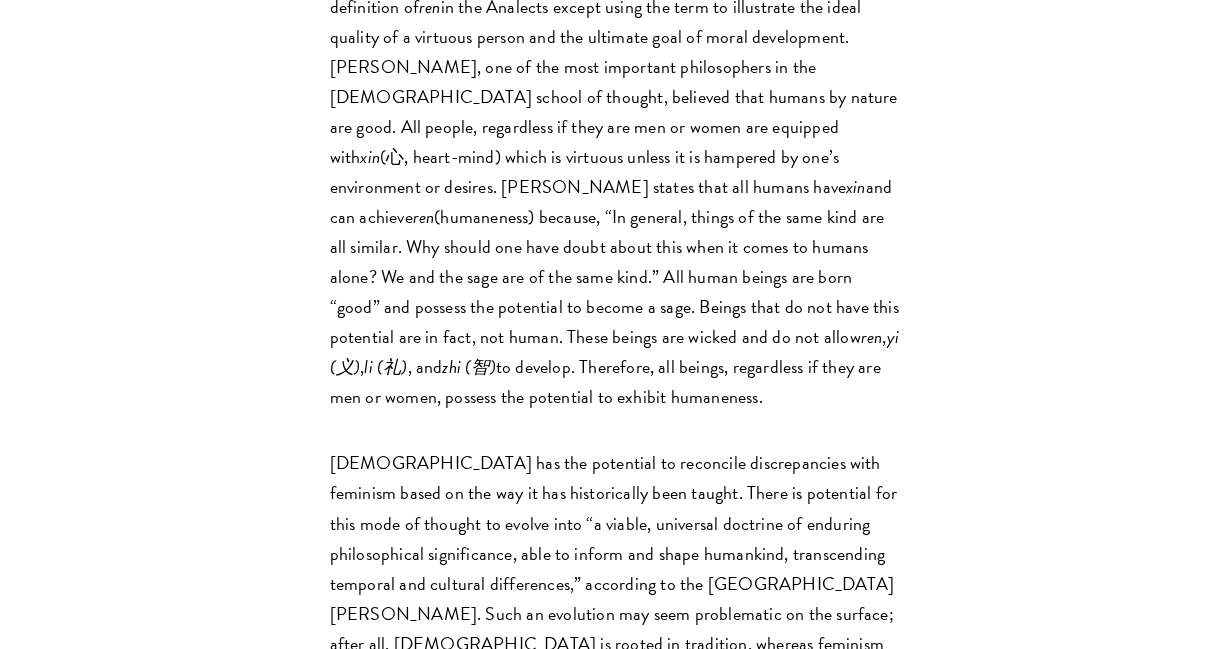 scroll, scrollTop: 5842, scrollLeft: 0, axis: vertical 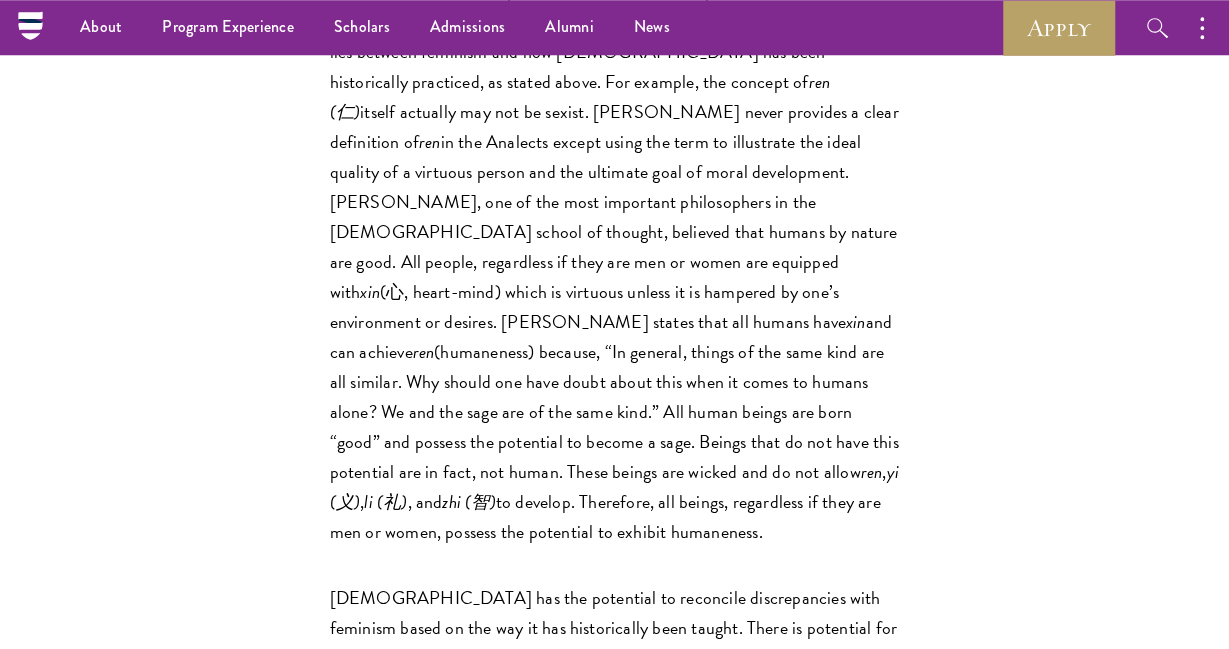 click on "Schwarzman Scholars worked together to create an academic journal, reflecting their ability to think critically about the [GEOGRAPHIC_DATA] and the implications of its rise. These collections of thoughts come together to form “[PERSON_NAME],” our Journal dedicated to the publication of the informative and analytical essays of our scholars. As the application deadline for the class of 2019 is approaching and the start of the [DATE]-[DATE] academic year is on its way, we are sharing pieces from the second issue of [PERSON_NAME] to give insight into the critical thinking and scholarship taking place at [GEOGRAPHIC_DATA]. Here, [PERSON_NAME], (Class of 2017) discusses the intersection of [DEMOGRAPHIC_DATA] and Feminist ideals.
By neglecting to define the role of women, [PERSON_NAME] ( Kongzi, [PERSON_NAME]
[PERSON_NAME] ([PERSON_NAME])  and  [PERSON_NAME] (陰陽) , is inherent to the culture and excludes [DEMOGRAPHIC_DATA] participation. This therefore instigates the conflict between [DEMOGRAPHIC_DATA] and feminism.  [PERSON_NAME] yin-[PERSON_NAME] Neo ." at bounding box center [615, -475] 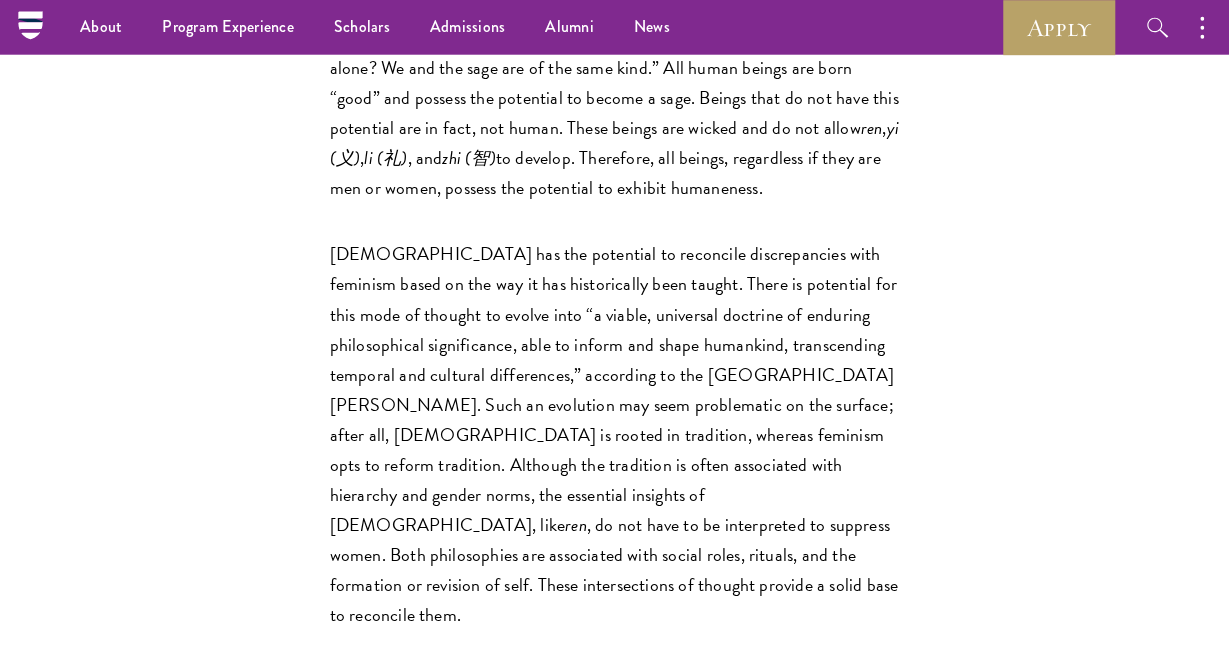 scroll, scrollTop: 6050, scrollLeft: 0, axis: vertical 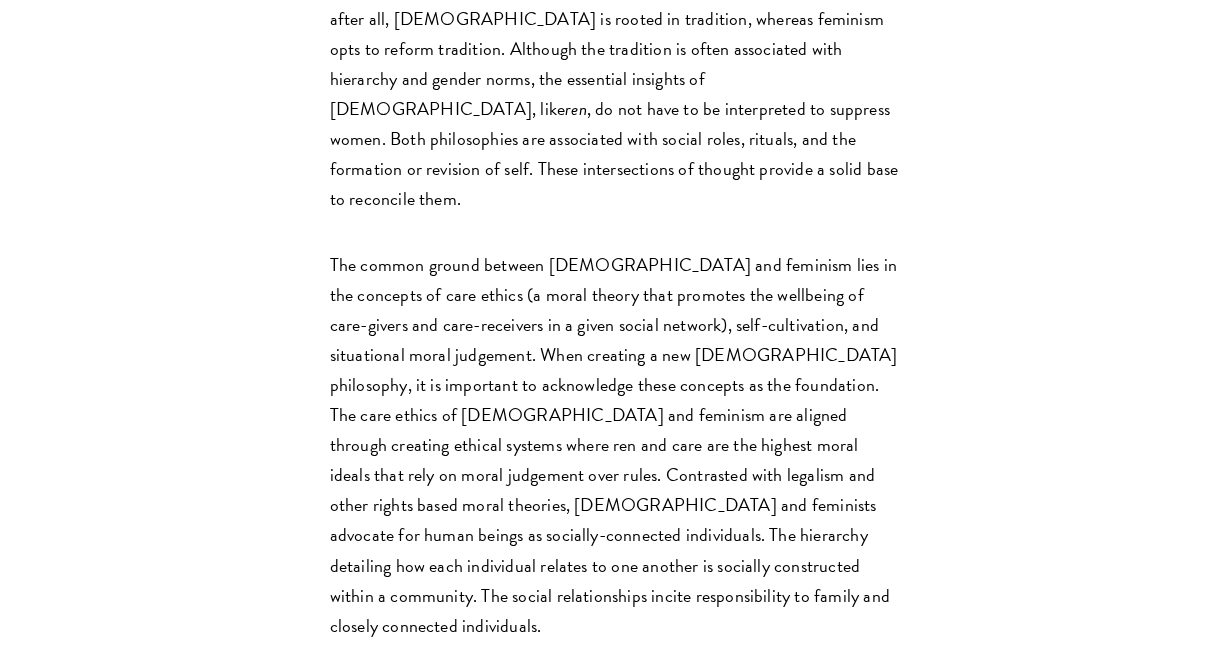 click on "[DEMOGRAPHIC_DATA] text expresses feminist ideas through self-cultivation. Self-cultivation is a gradual process from youth to old age that transforms from mere intention,  zhi , to learning,  xue  (学), to doing what is desired,  yu  (欲), and what is right,  yi" at bounding box center [615, 962] 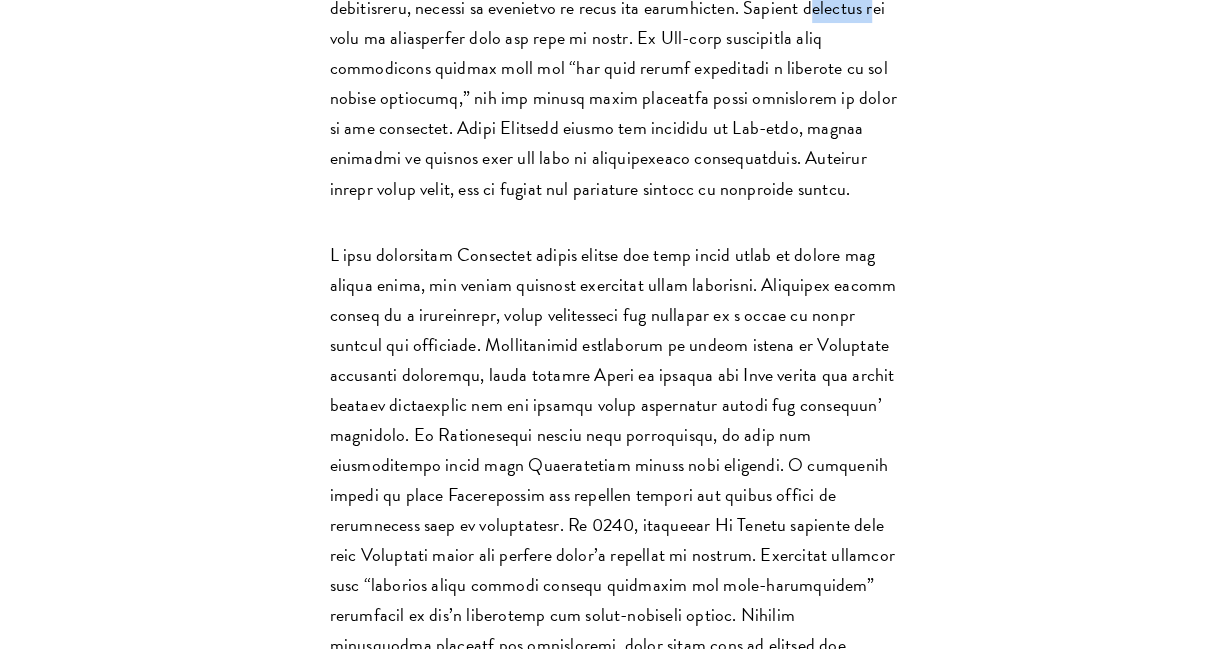 scroll, scrollTop: 7513, scrollLeft: 0, axis: vertical 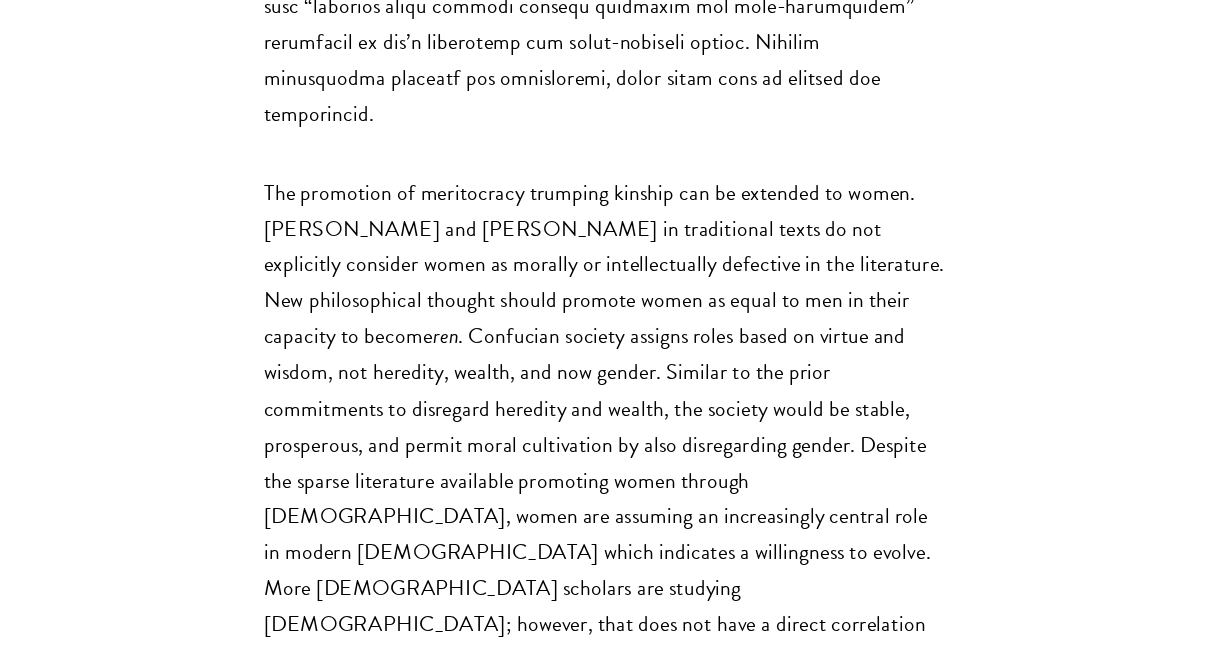 click on "[DEMOGRAPHIC_DATA] and feminism have been inherently at odds. It is commonly held belief that the suppression and abuse of women in [GEOGRAPHIC_DATA] has been associated with [DEMOGRAPHIC_DATA]. The absence of powerful and supportive literature by early [DEMOGRAPHIC_DATA] philosophers, including [PERSON_NAME] himself, produced a vacuum that could be filled with negative interpretations of women. In a reformed philosophy, [DEMOGRAPHIC_DATA] philosophy should reconcile widening differences with feminism. The two schools of thought can capitalize on the shared concepts of care ethics, self-cultivation, and situational moral judgement. [DEMOGRAPHIC_DATA] philosophers should also encourage the [DATE] of women through the meritocracy. Although present-day [DEMOGRAPHIC_DATA] philosophers have not honed into these issues, in the future it will become increasingly important to make [DEMOGRAPHIC_DATA] accessible to all." at bounding box center [615, 1082] 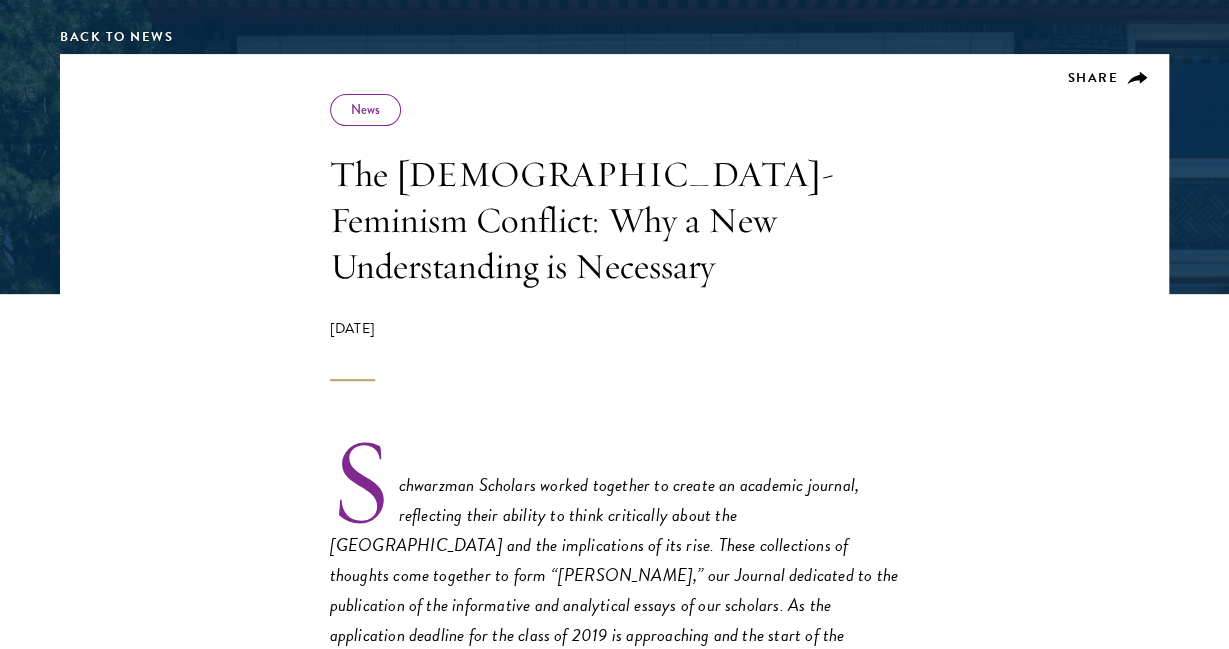 scroll, scrollTop: 356, scrollLeft: 0, axis: vertical 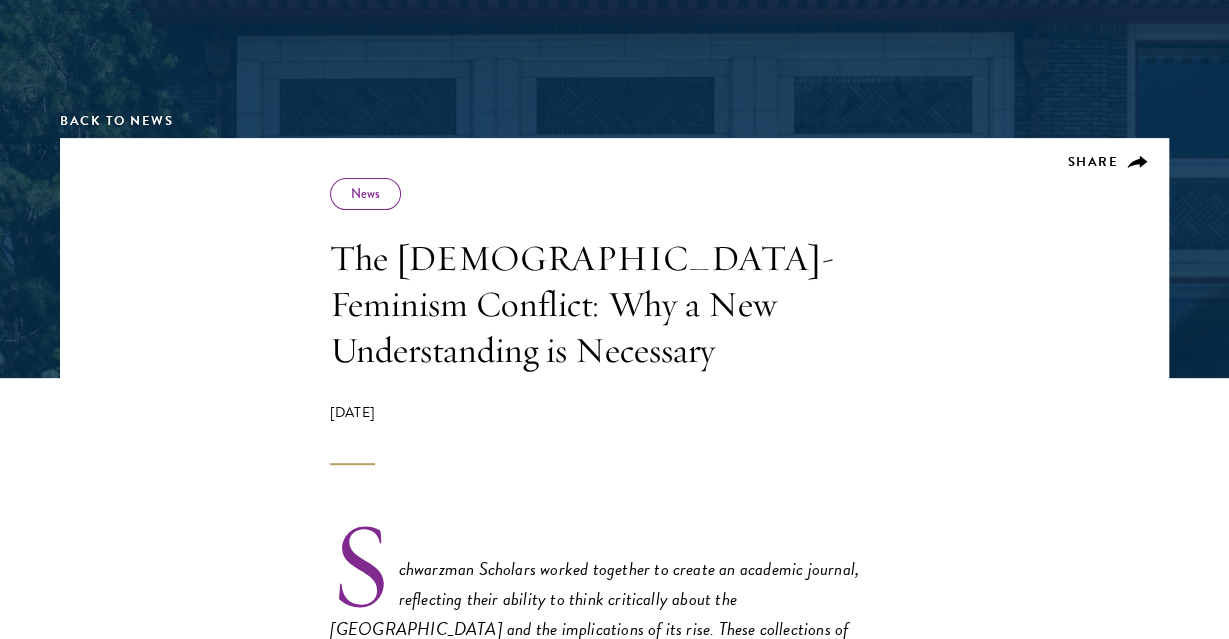 click on "Share
News
The [DEMOGRAPHIC_DATA]-Feminism Conflict: Why a New Understanding is Necessary
[DATE]" at bounding box center [615, 321] 